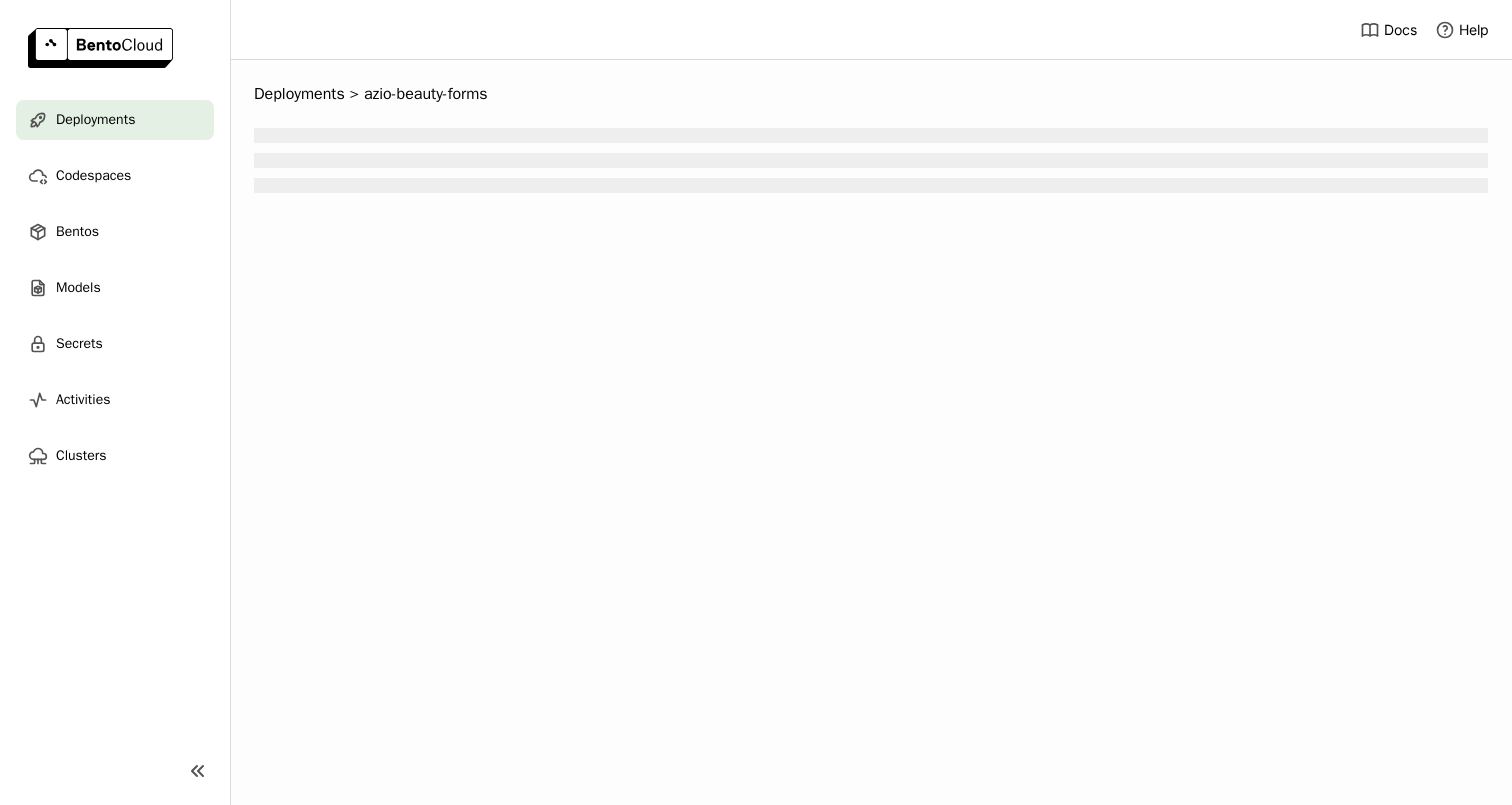 scroll, scrollTop: 0, scrollLeft: 0, axis: both 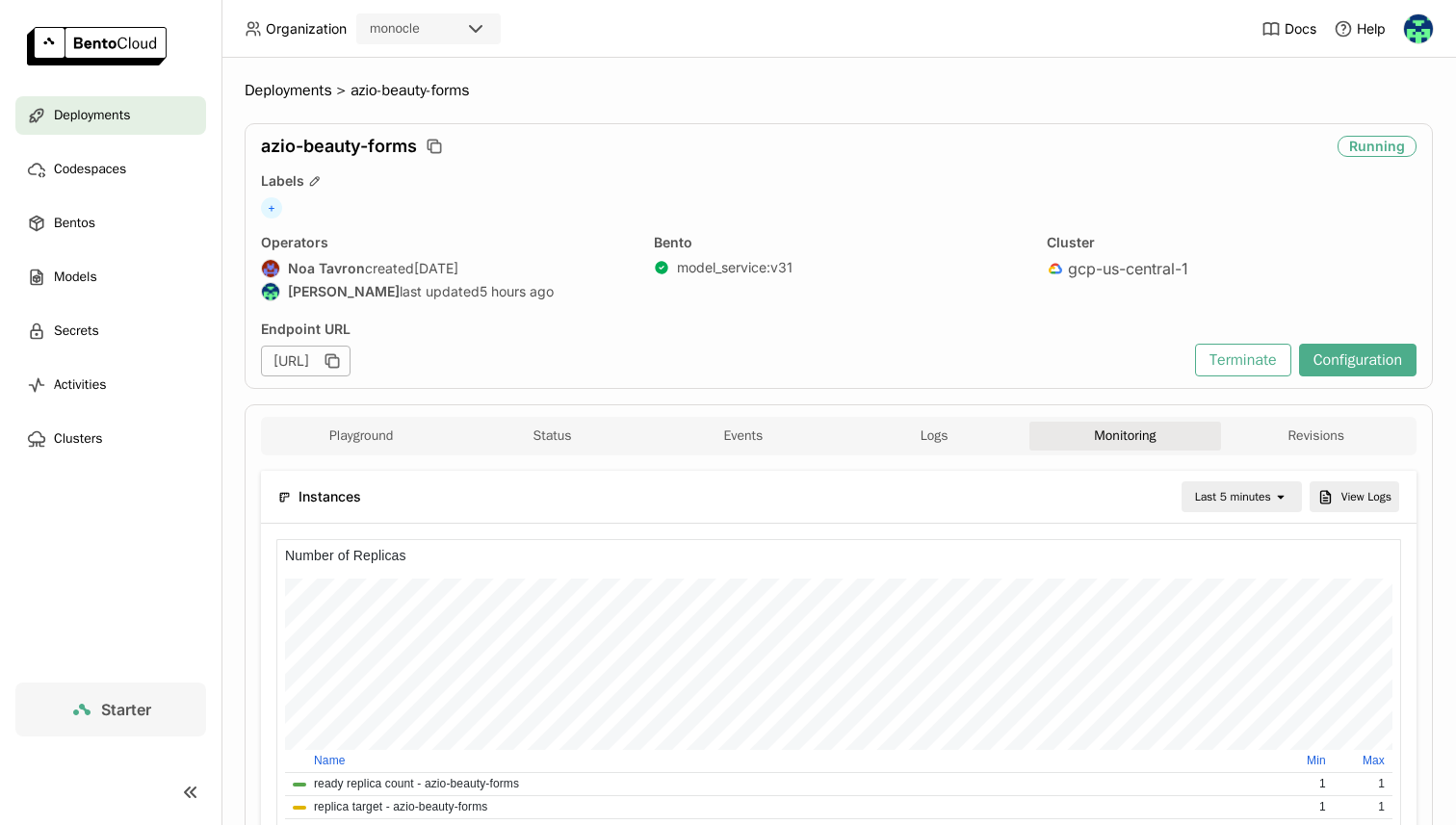 click on "Last 5 minutes" at bounding box center [1233, 497] 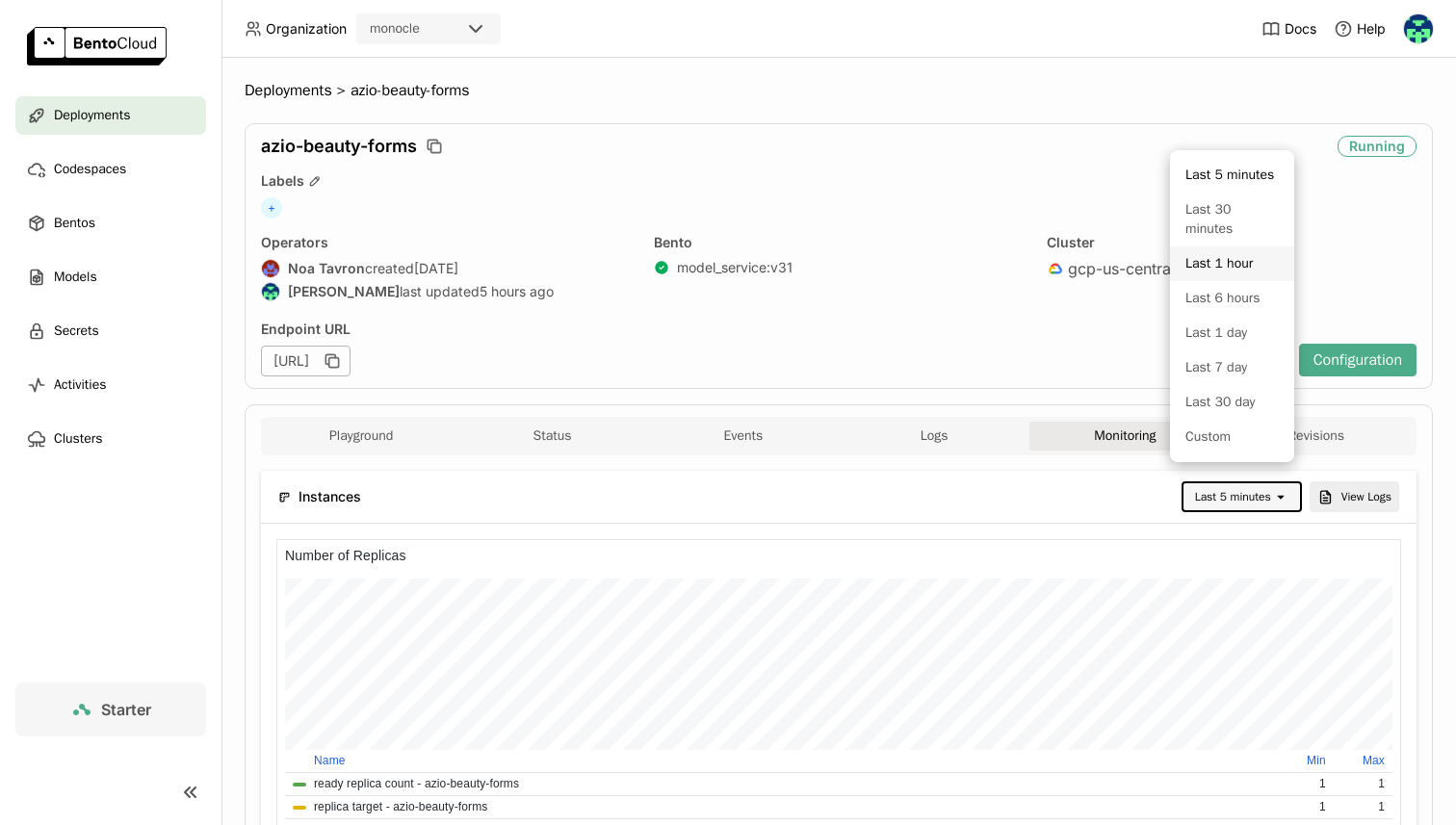 click on "Last 1 hour" at bounding box center (1232, 264) 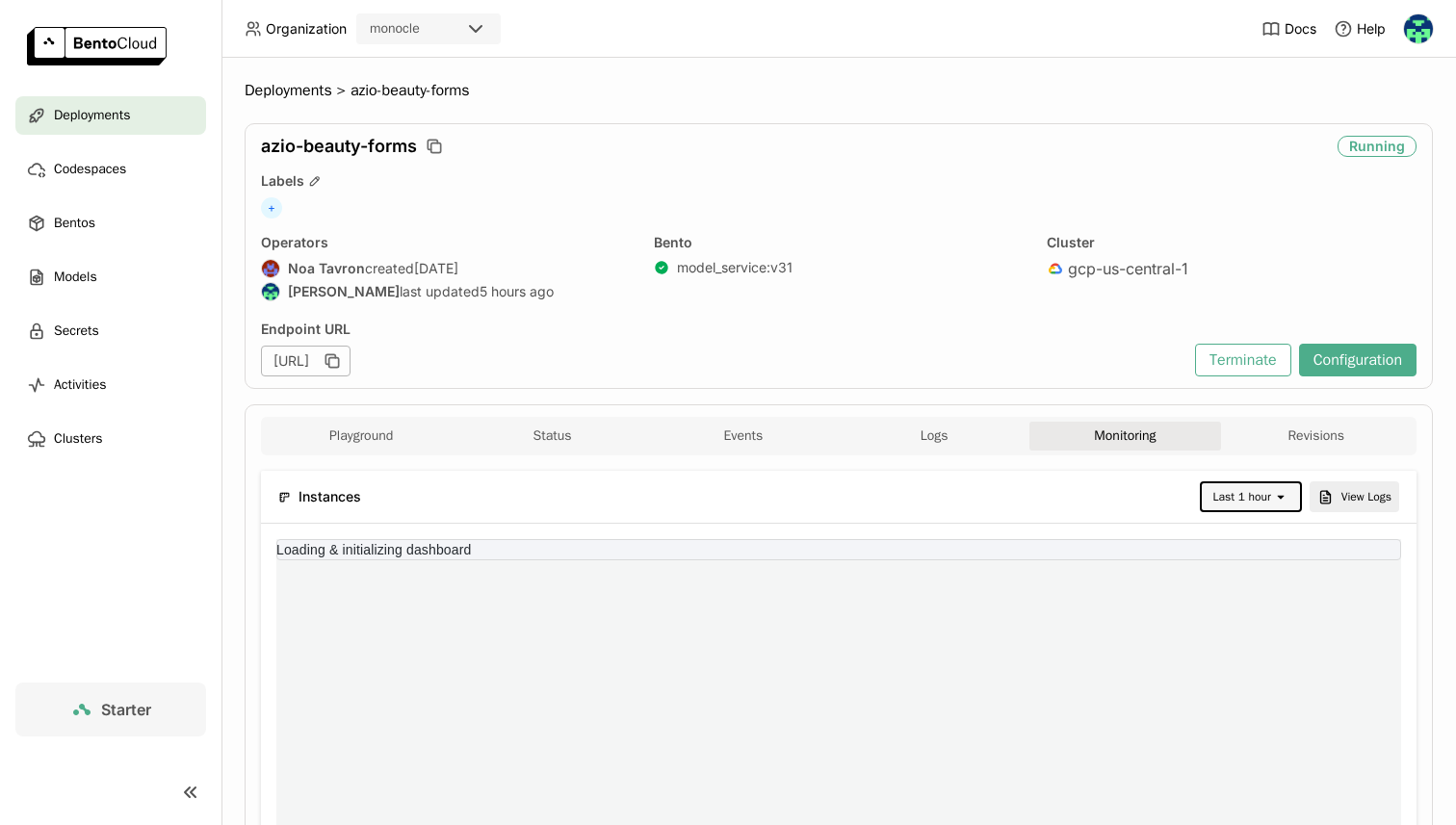 scroll, scrollTop: 0, scrollLeft: 0, axis: both 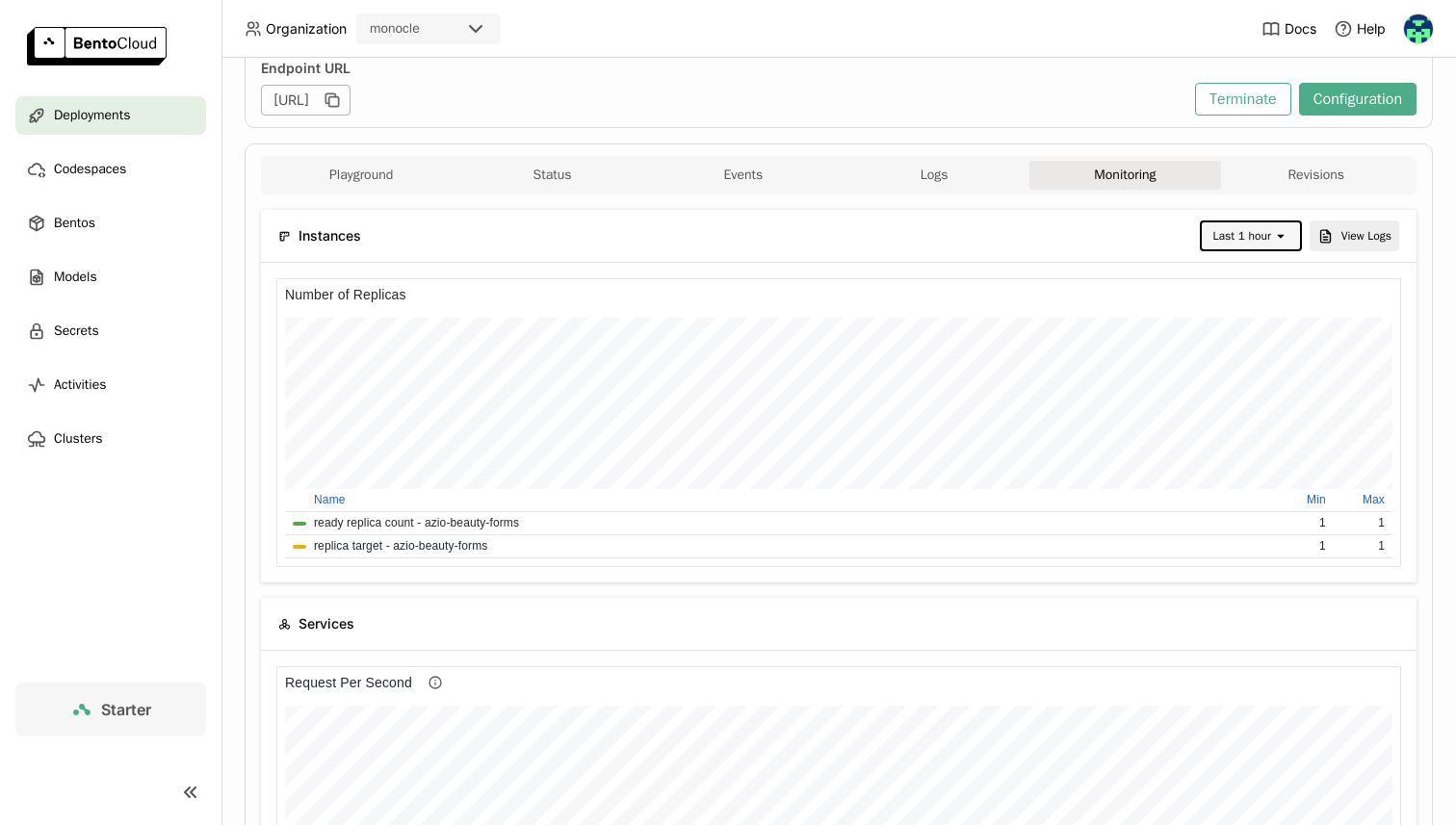 click on "Last 1 hour" at bounding box center (1242, 236) 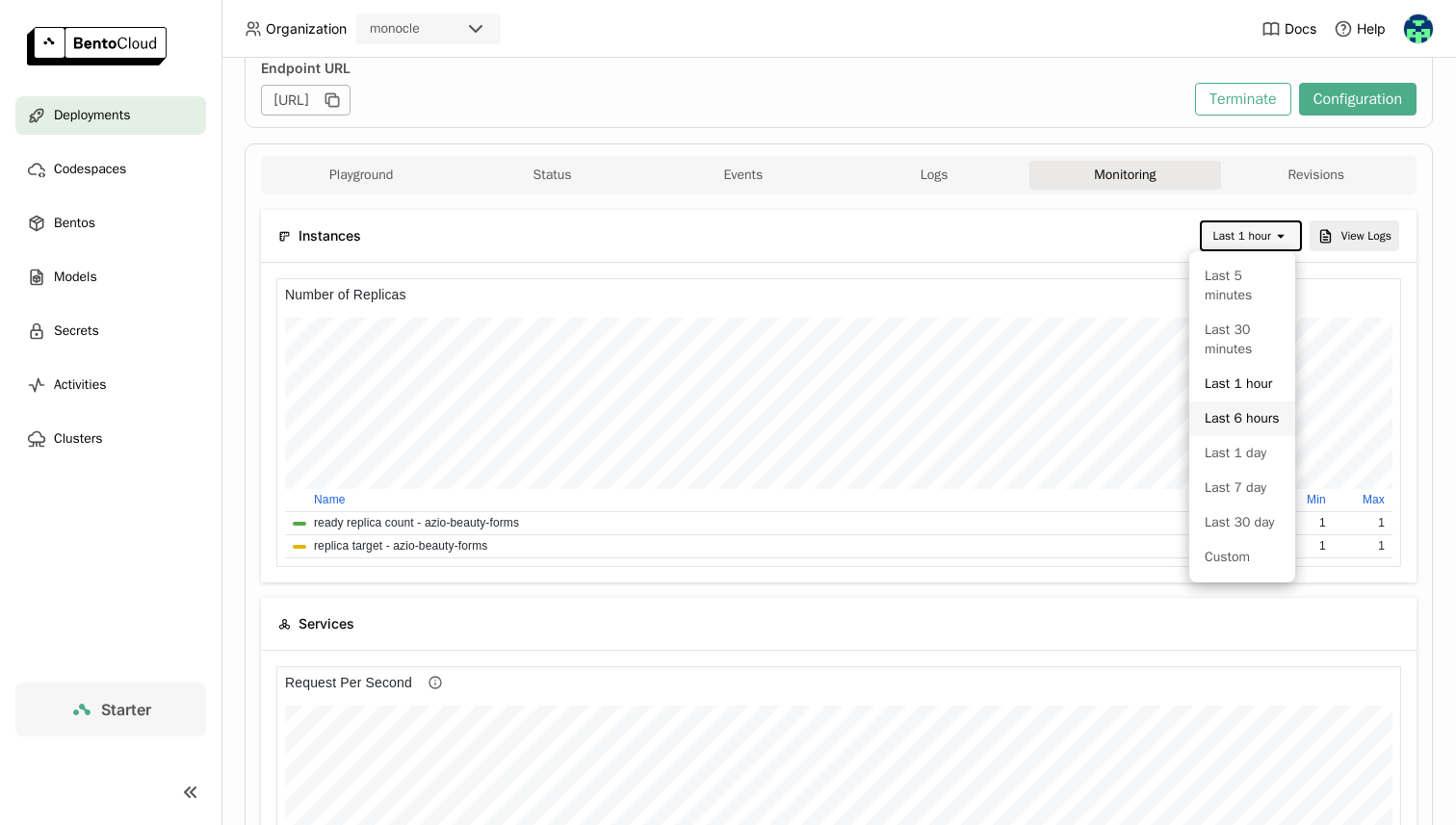 click on "Last 6 hours" at bounding box center [1242, 419] 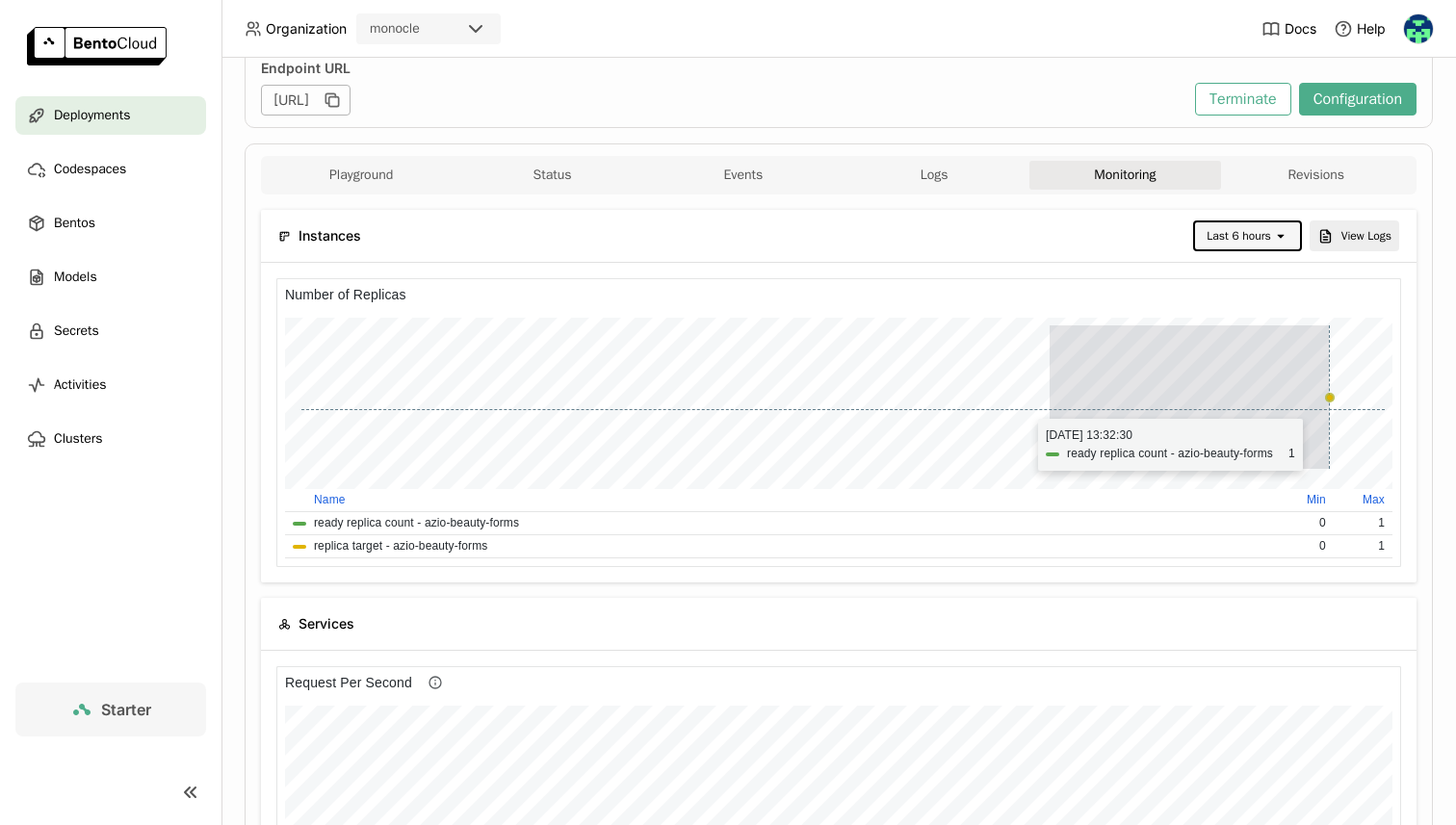 drag, startPoint x: 1050, startPoint y: 400, endPoint x: 1329, endPoint y: 409, distance: 279.14512 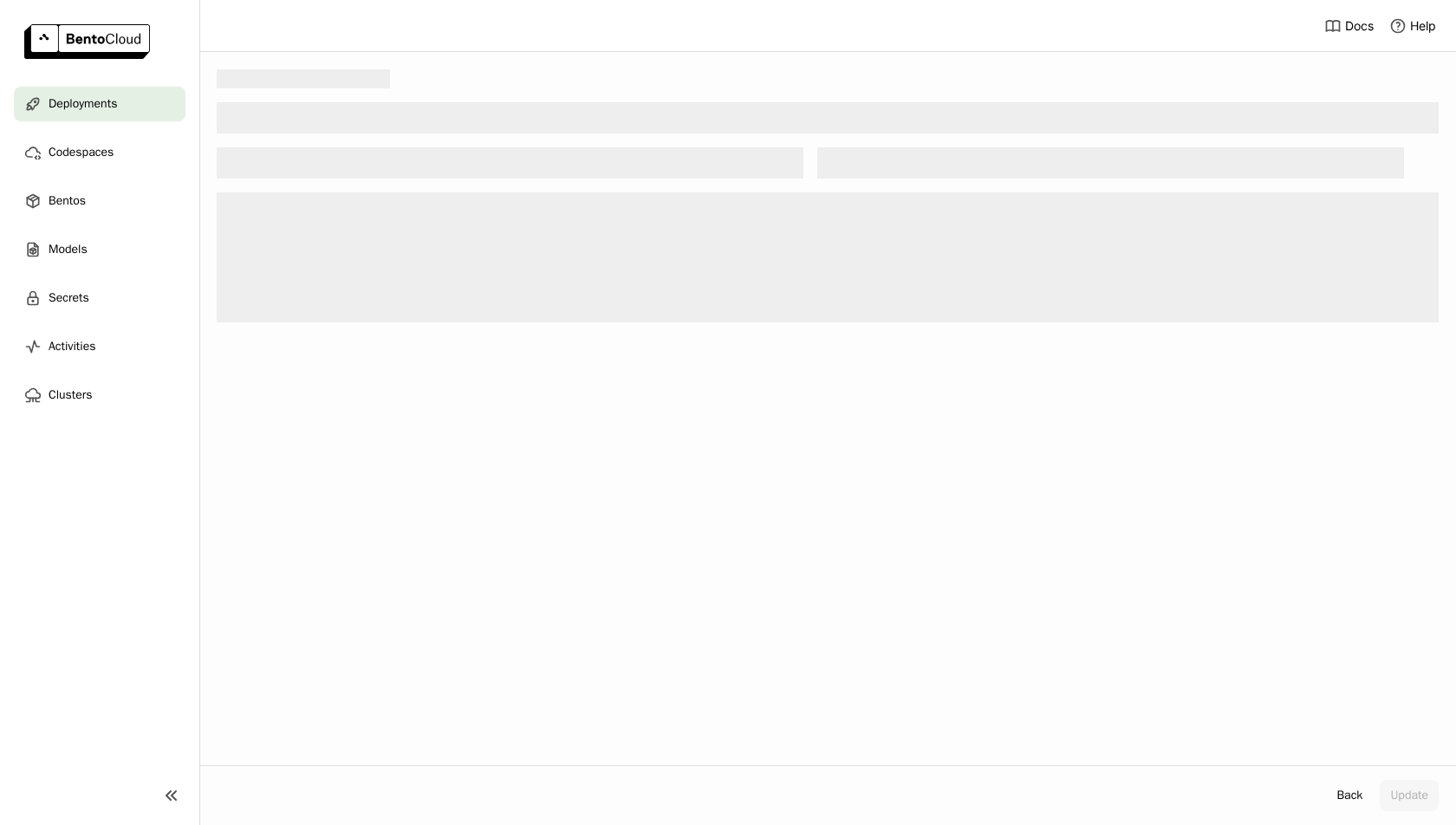 scroll, scrollTop: 0, scrollLeft: 0, axis: both 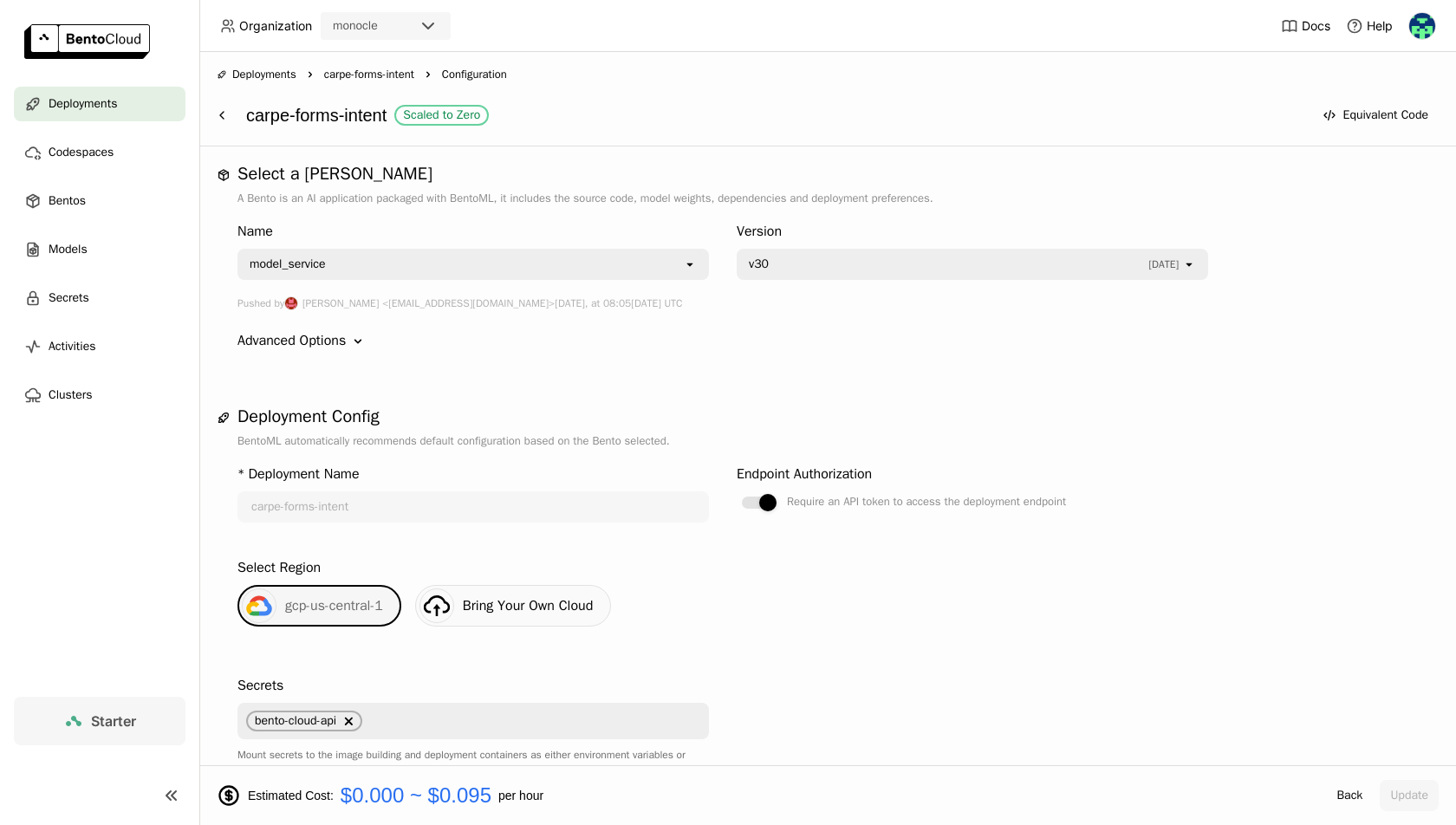click on "Deployments" at bounding box center [82, 104] 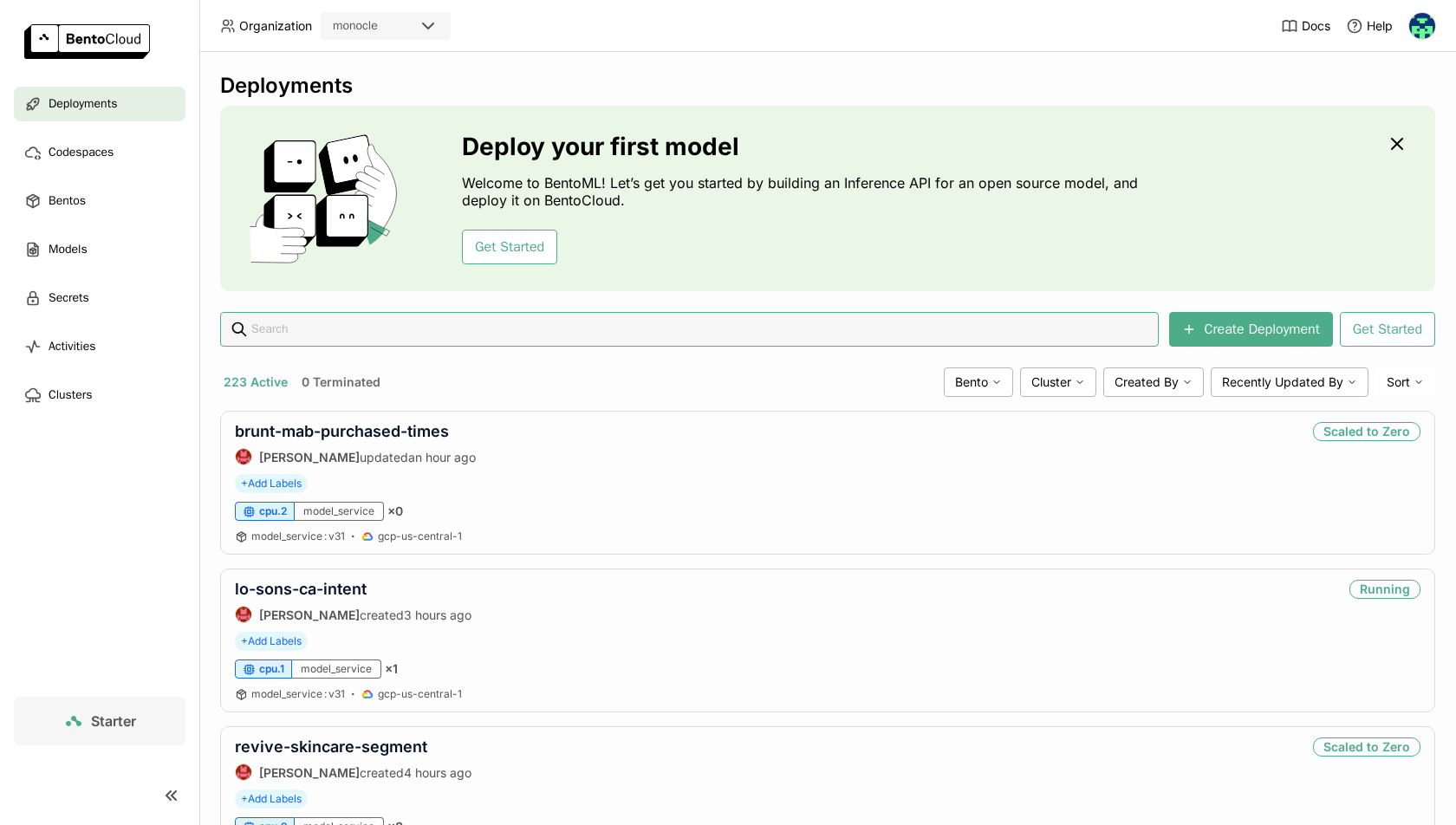 click at bounding box center [699, 329] 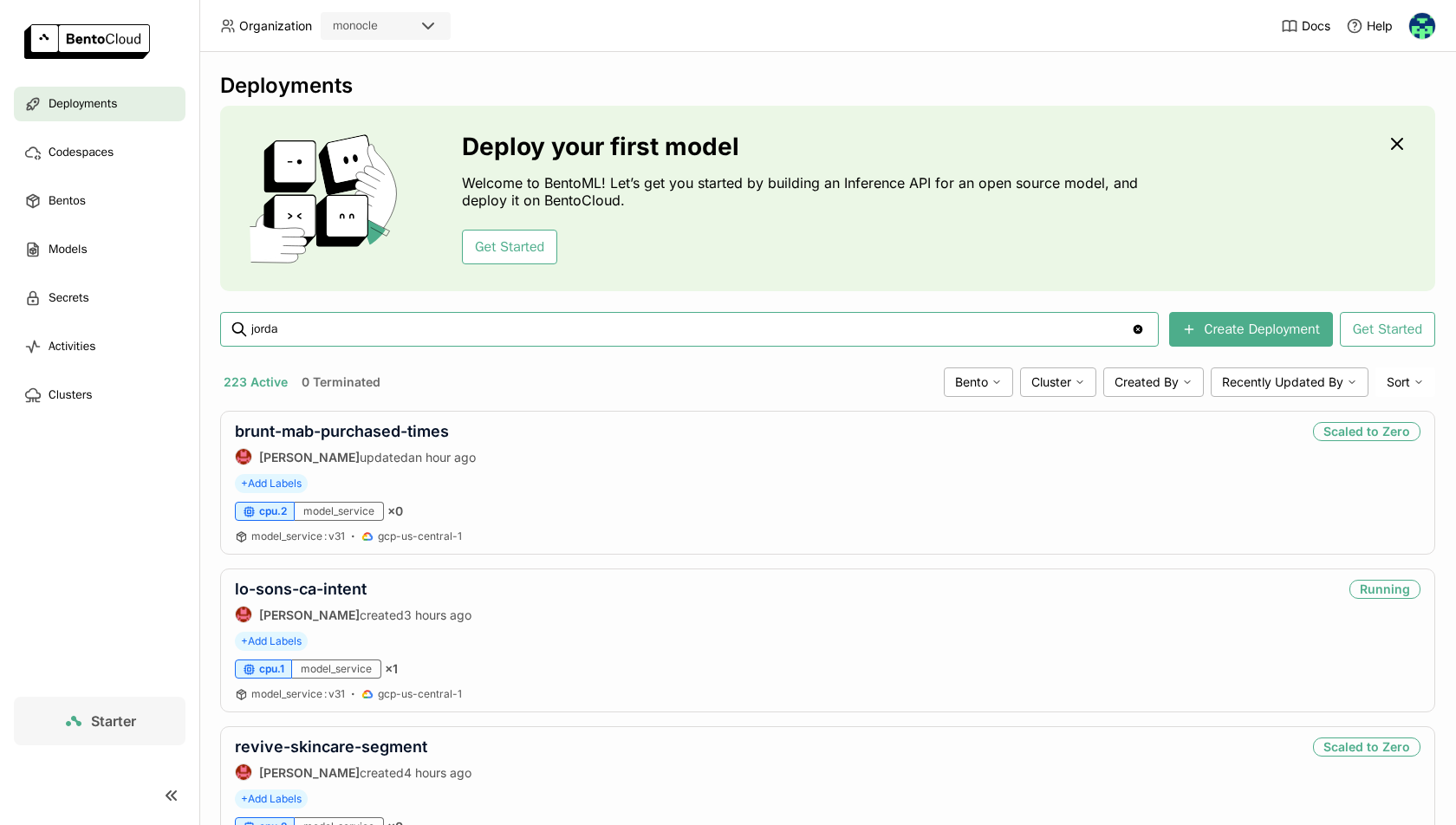type on "jordan" 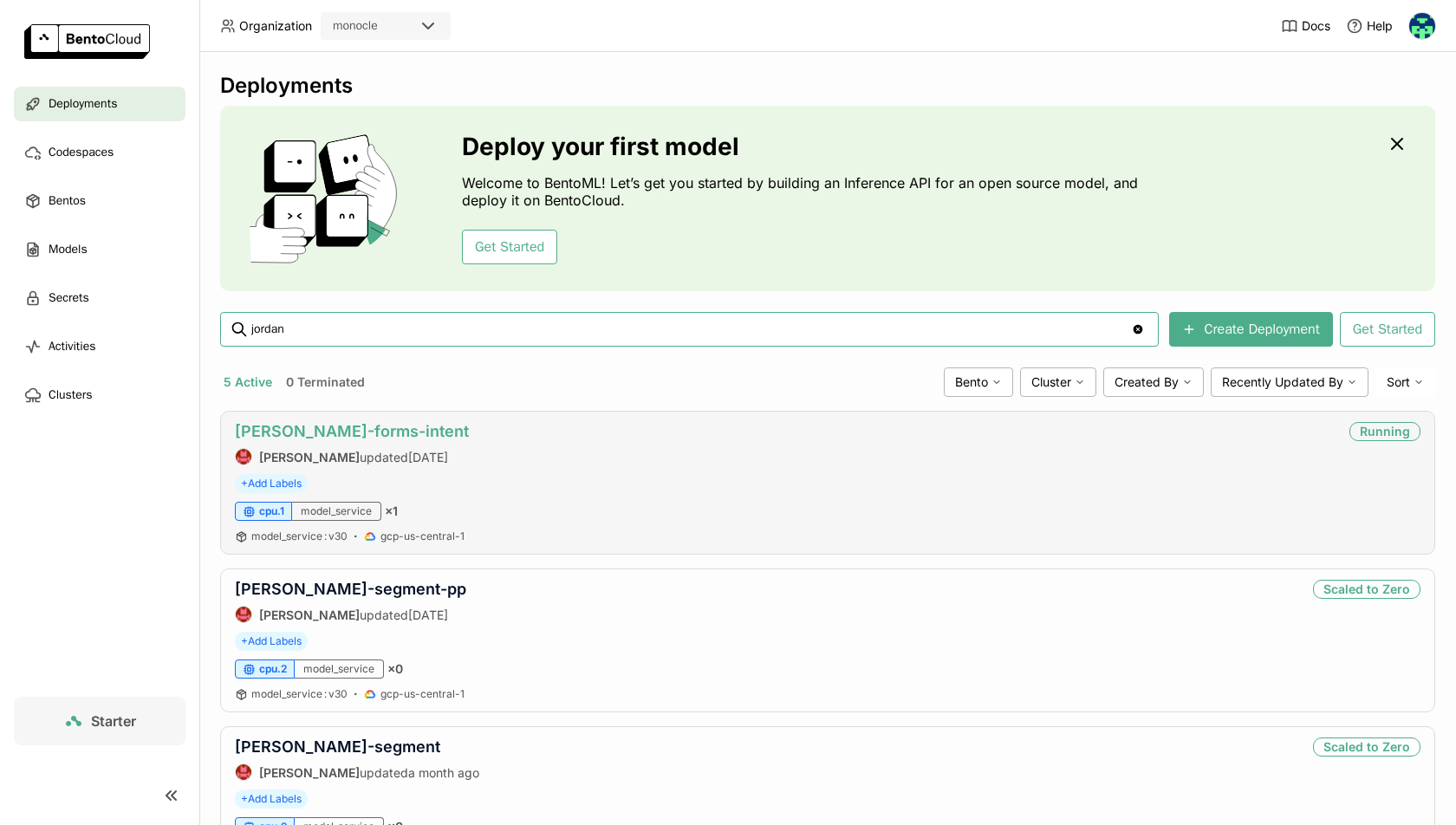 click on "jordan-craig-forms-intent" at bounding box center [352, 431] 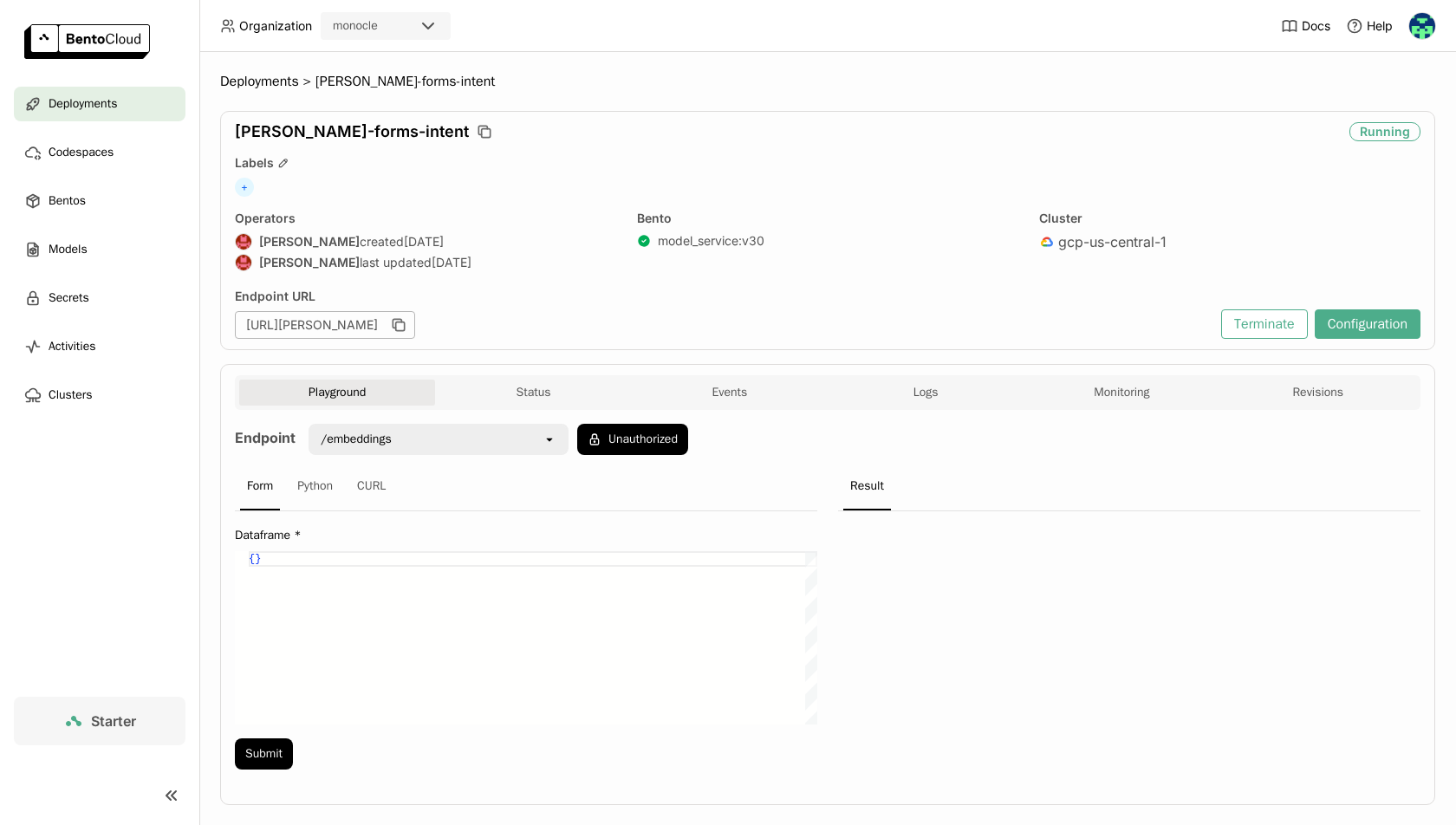 scroll, scrollTop: 0, scrollLeft: 0, axis: both 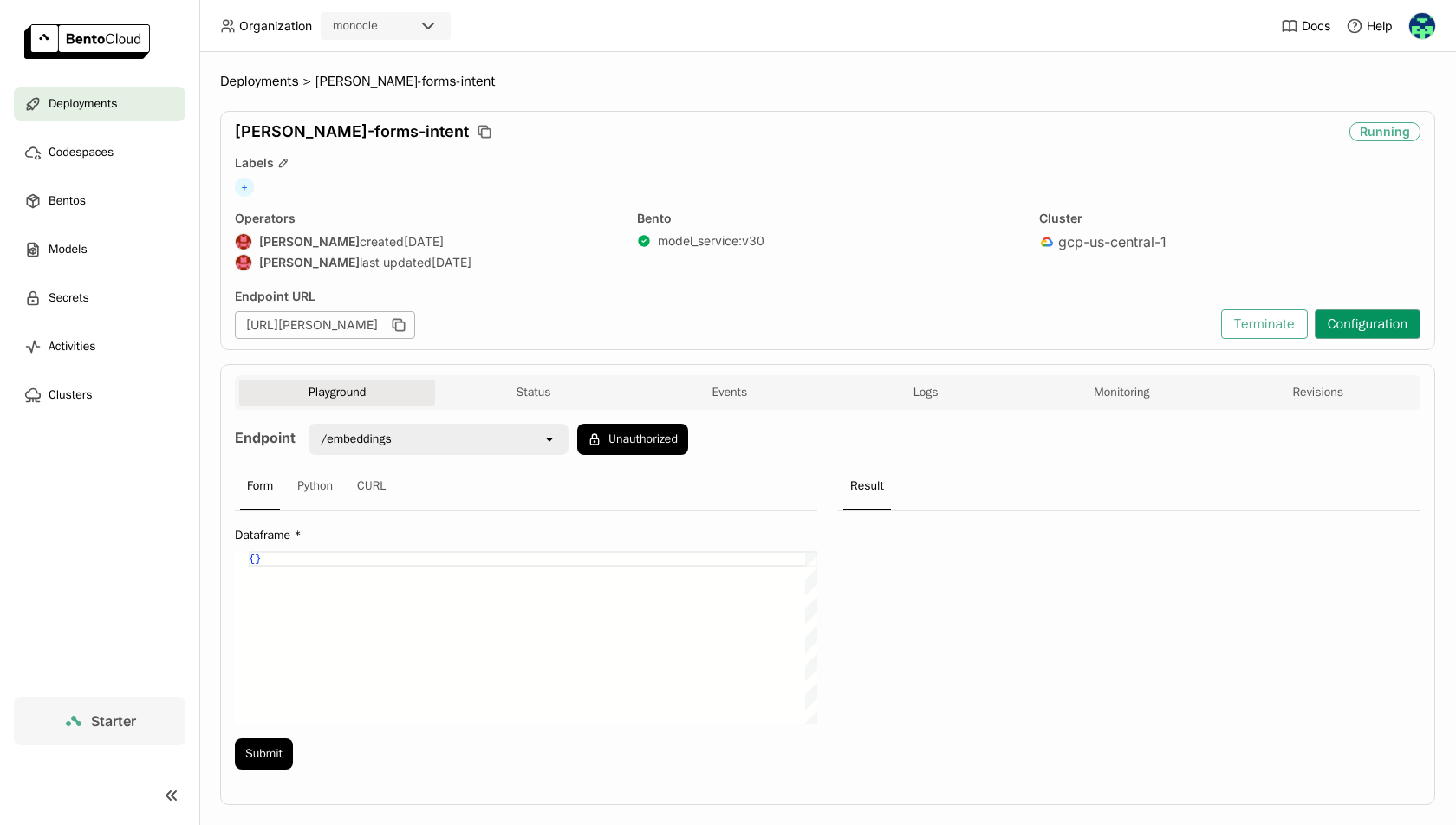 click on "Configuration" at bounding box center (1368, 324) 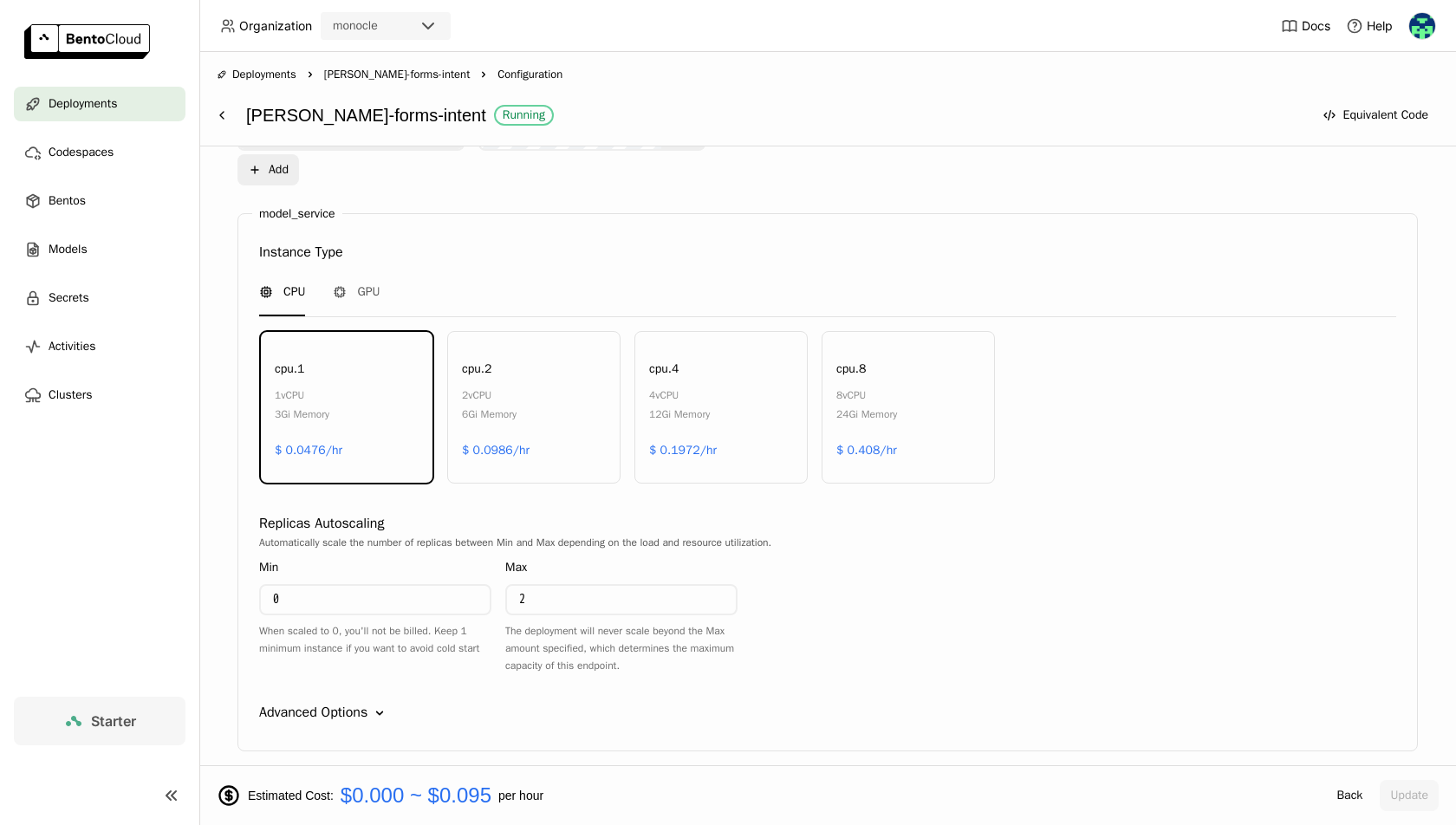 scroll, scrollTop: 914, scrollLeft: 0, axis: vertical 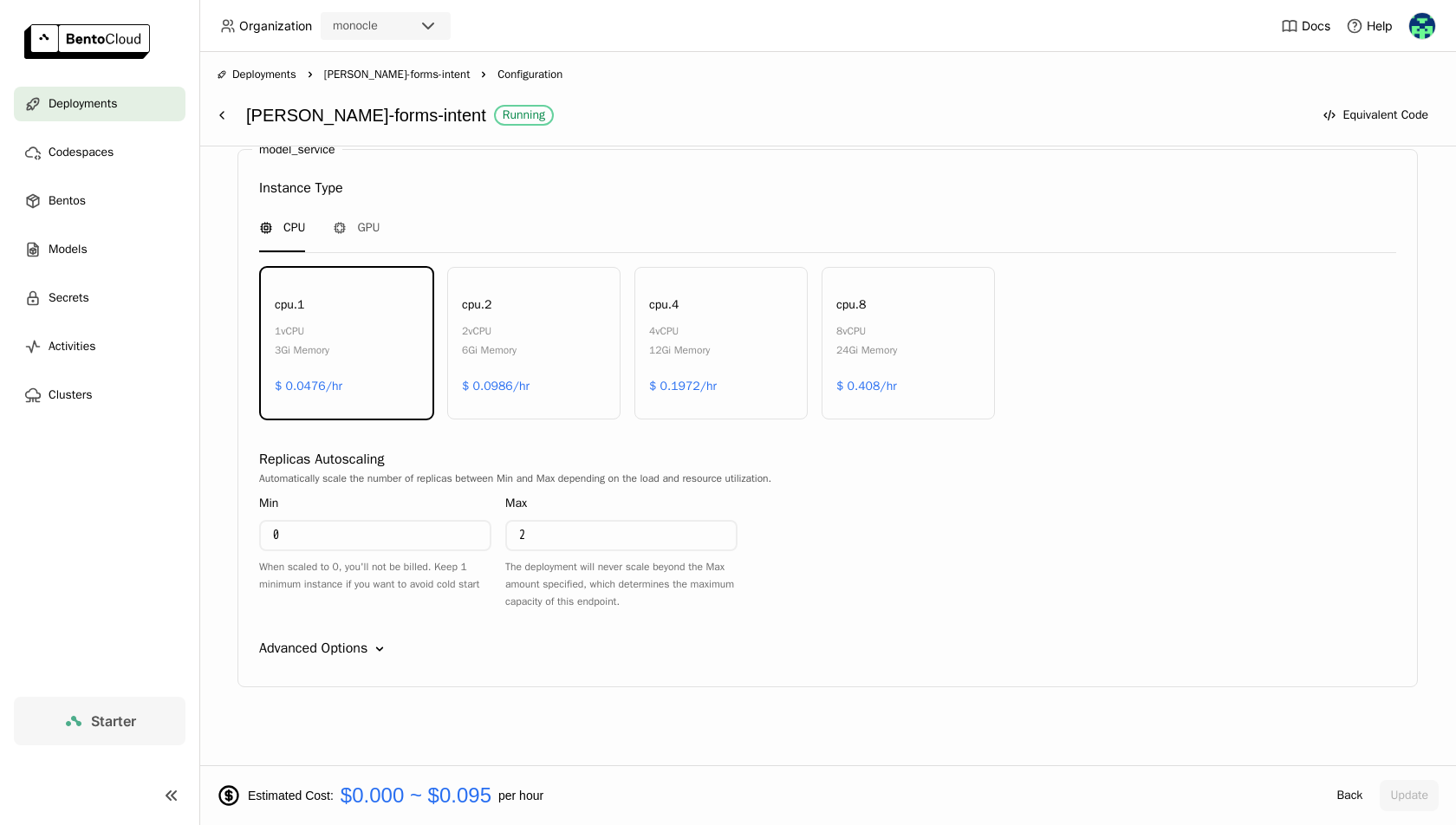 click on "Down" 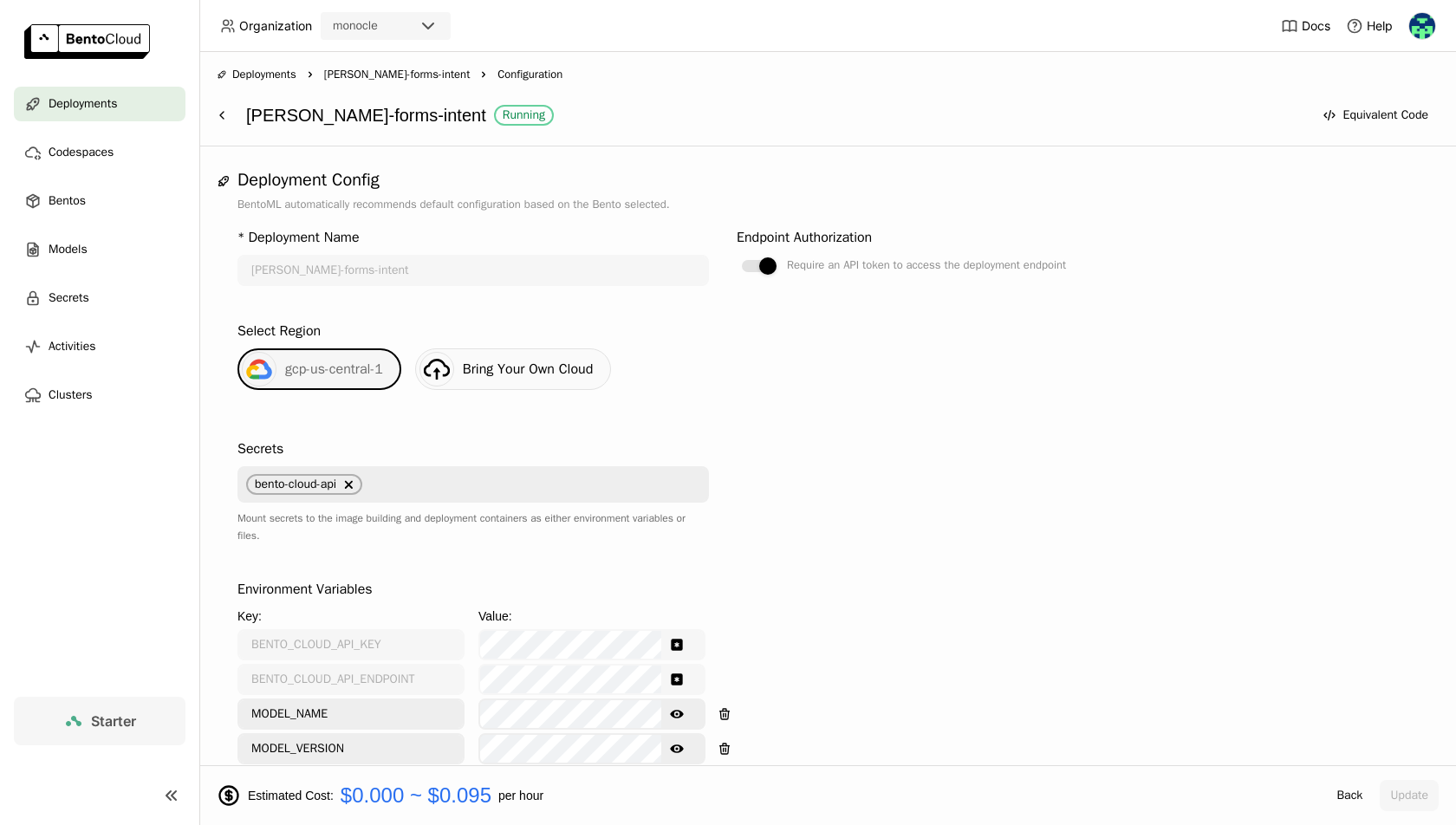 scroll, scrollTop: 0, scrollLeft: 0, axis: both 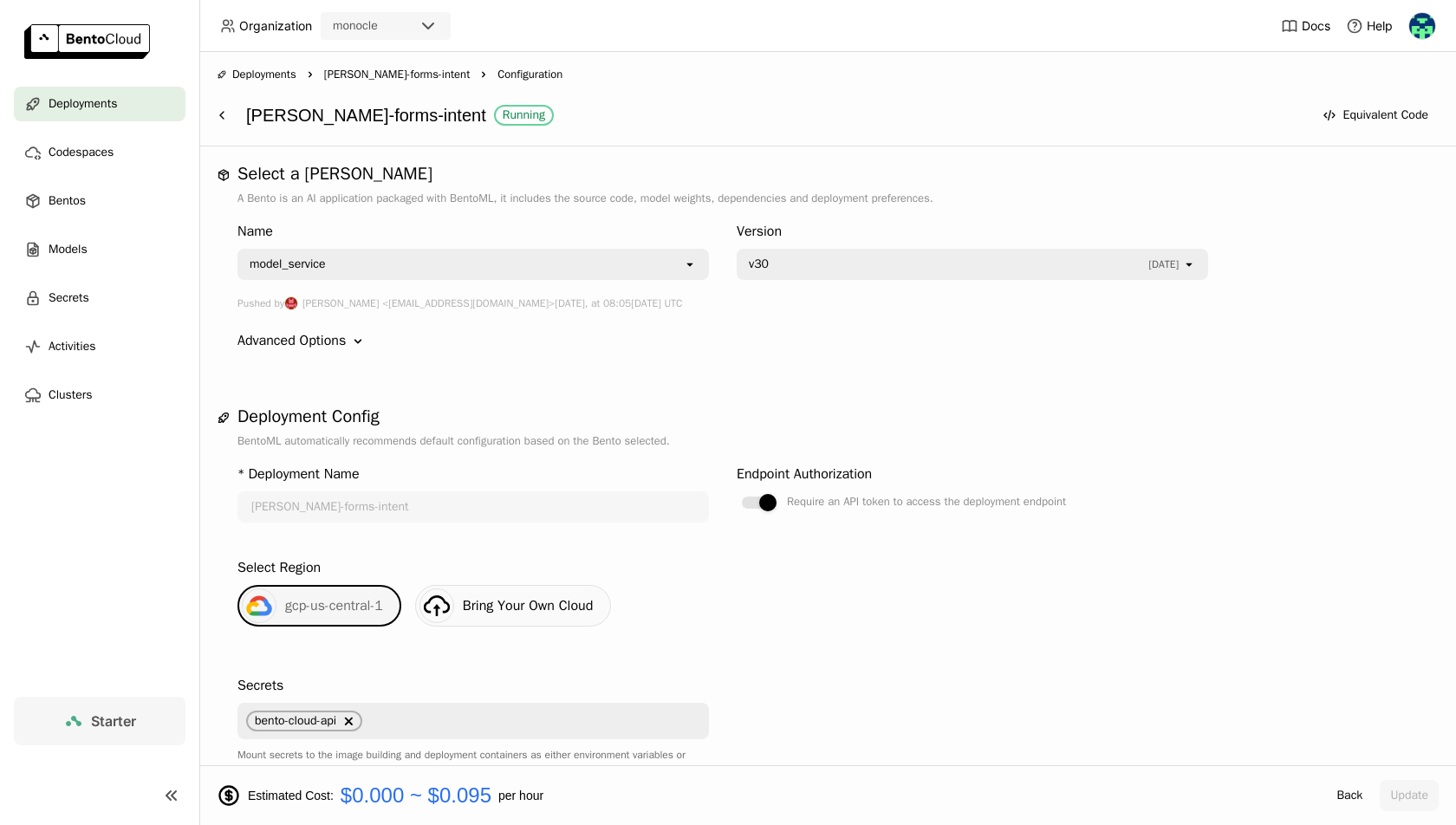 click on "jordan-craig-forms-intent" at bounding box center [397, 75] 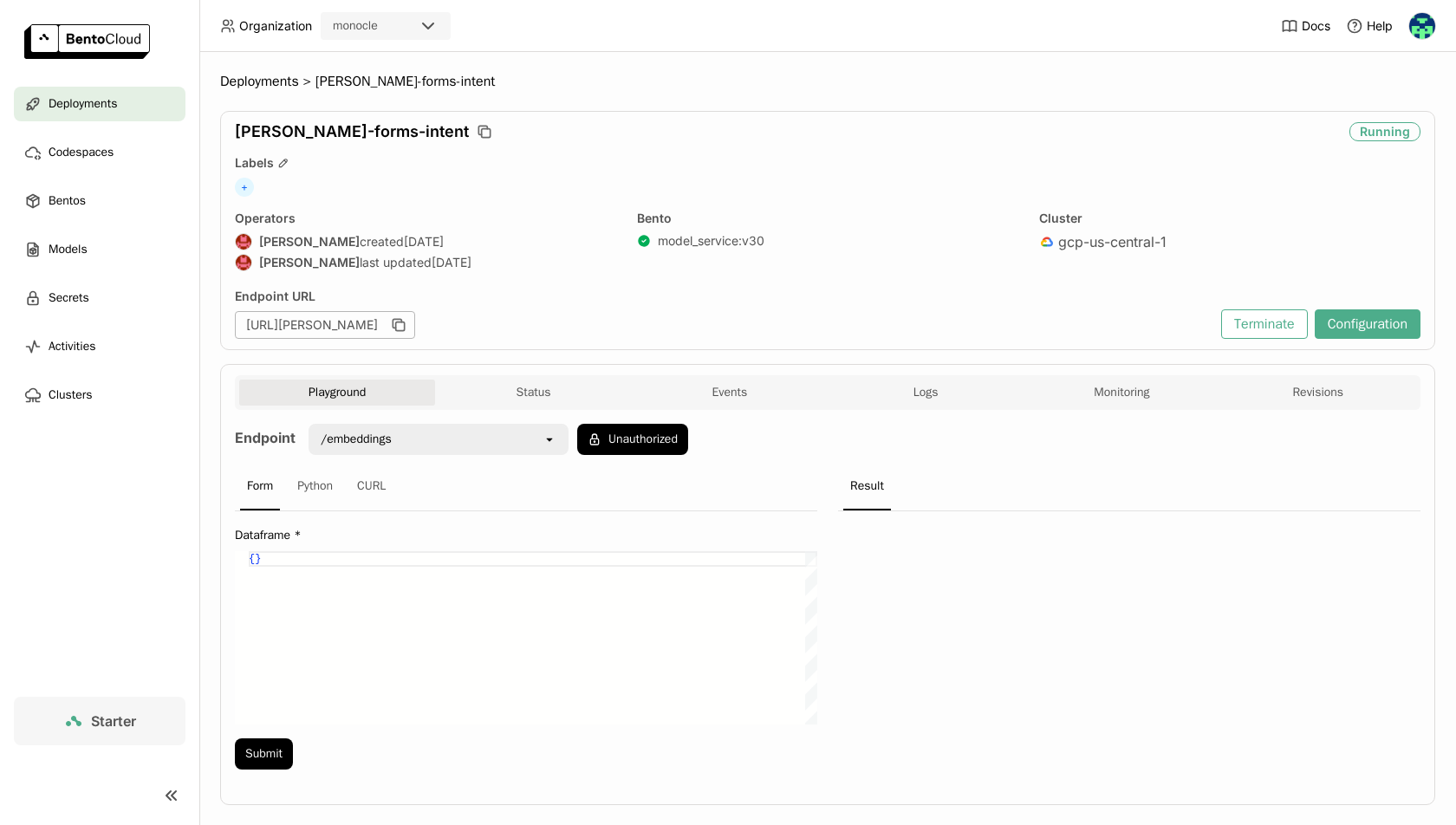 scroll, scrollTop: 0, scrollLeft: 0, axis: both 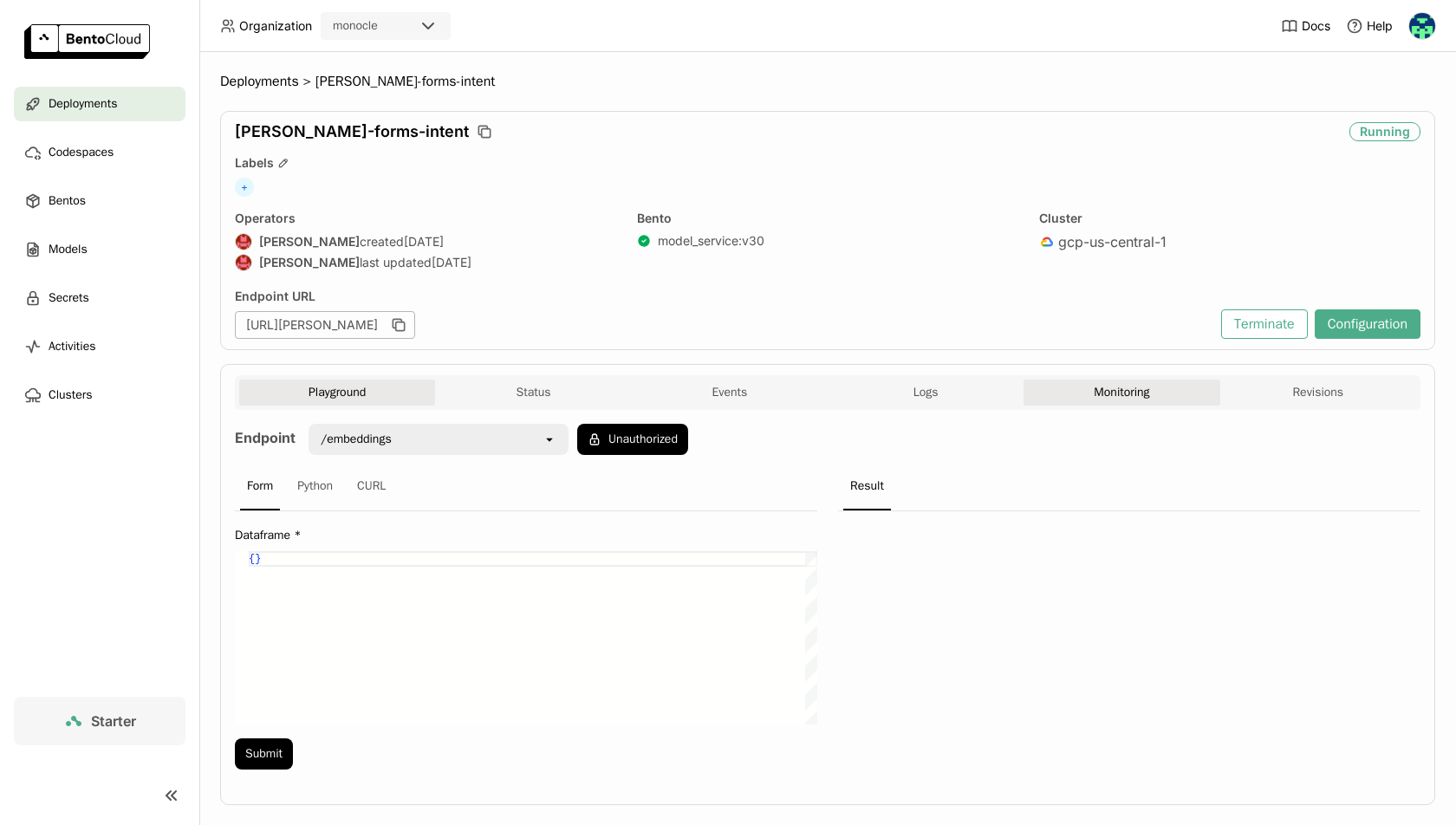 click on "Monitoring" at bounding box center [1121, 393] 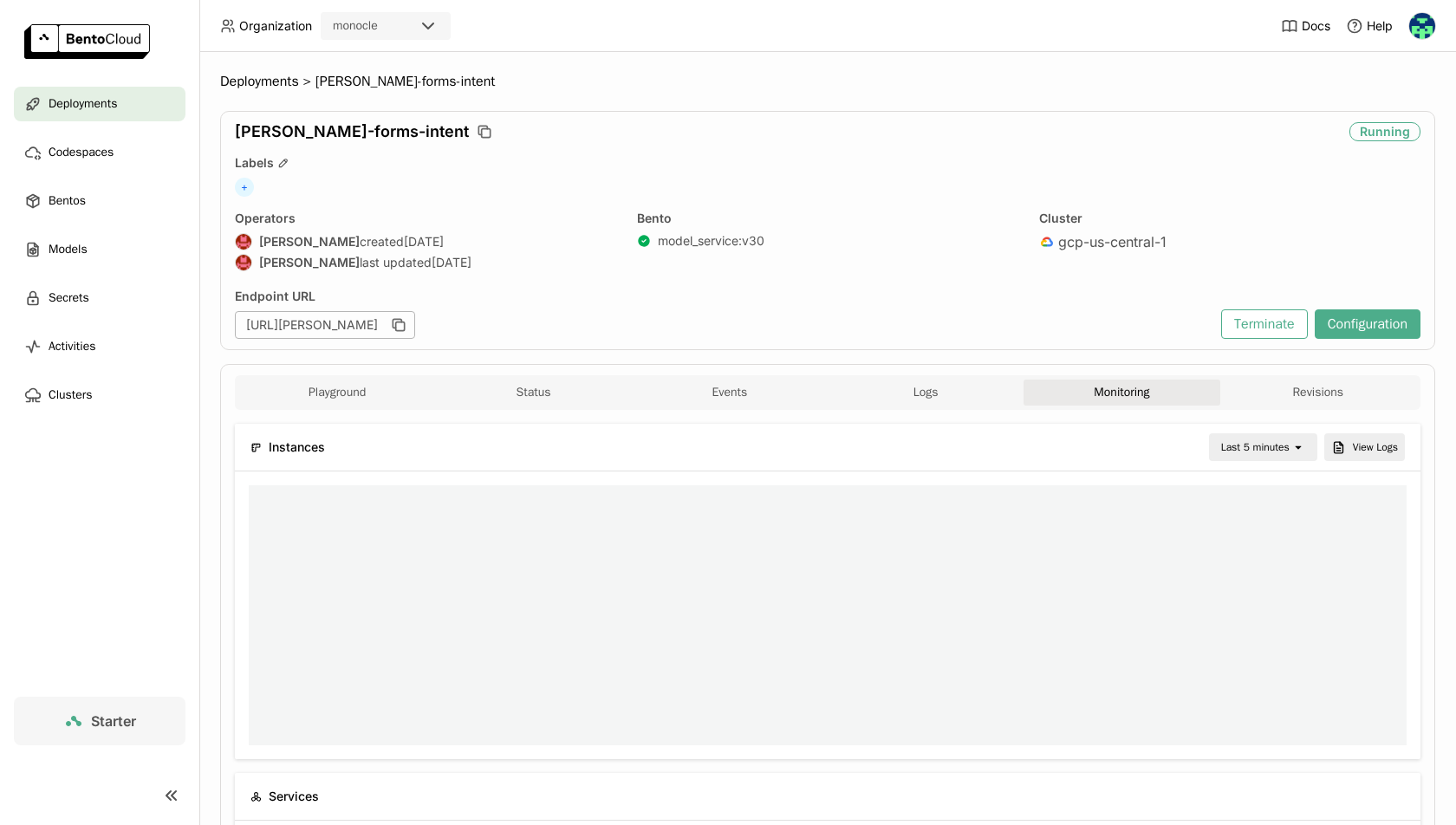 scroll, scrollTop: 260, scrollLeft: 1158, axis: both 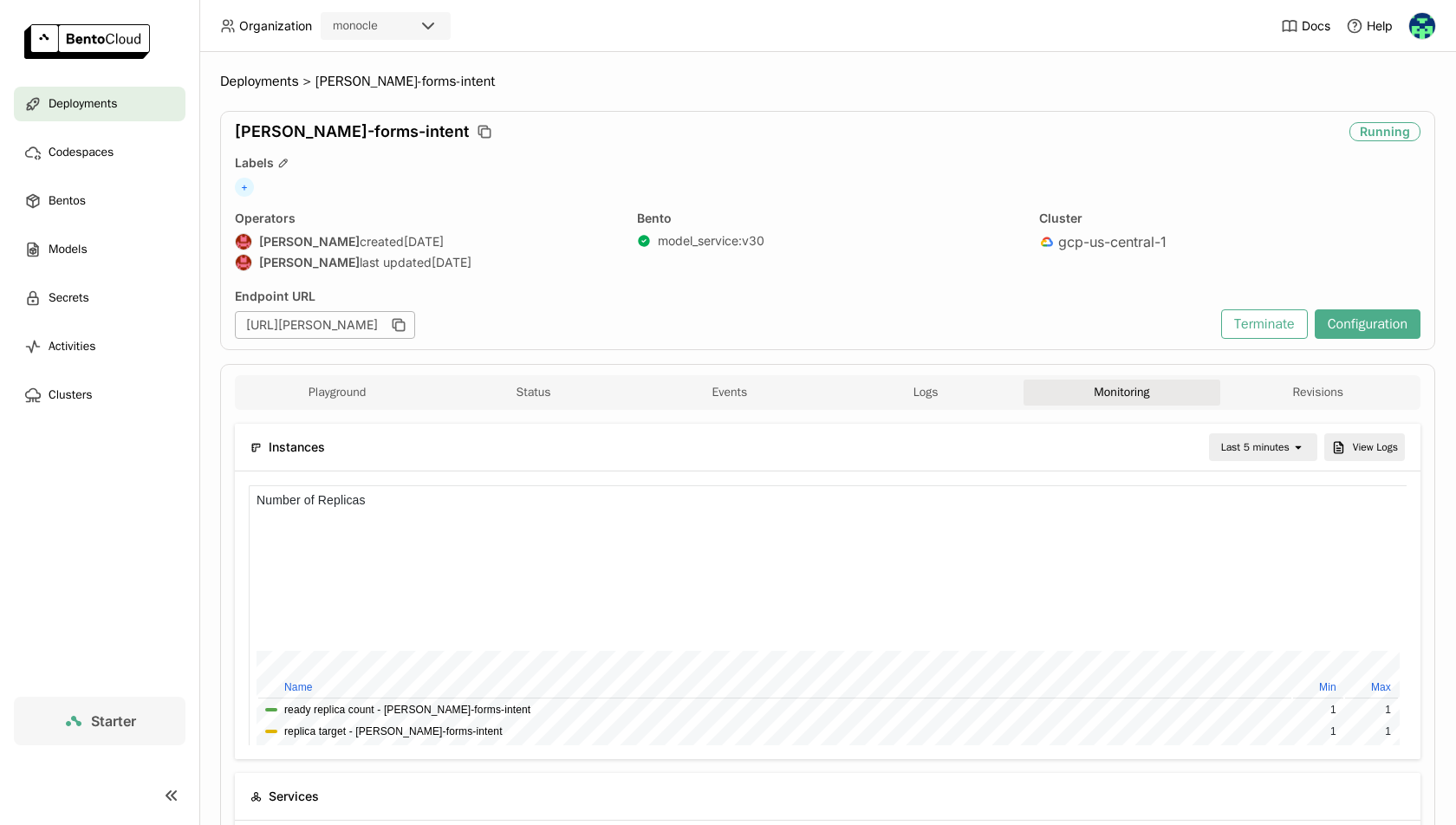 type 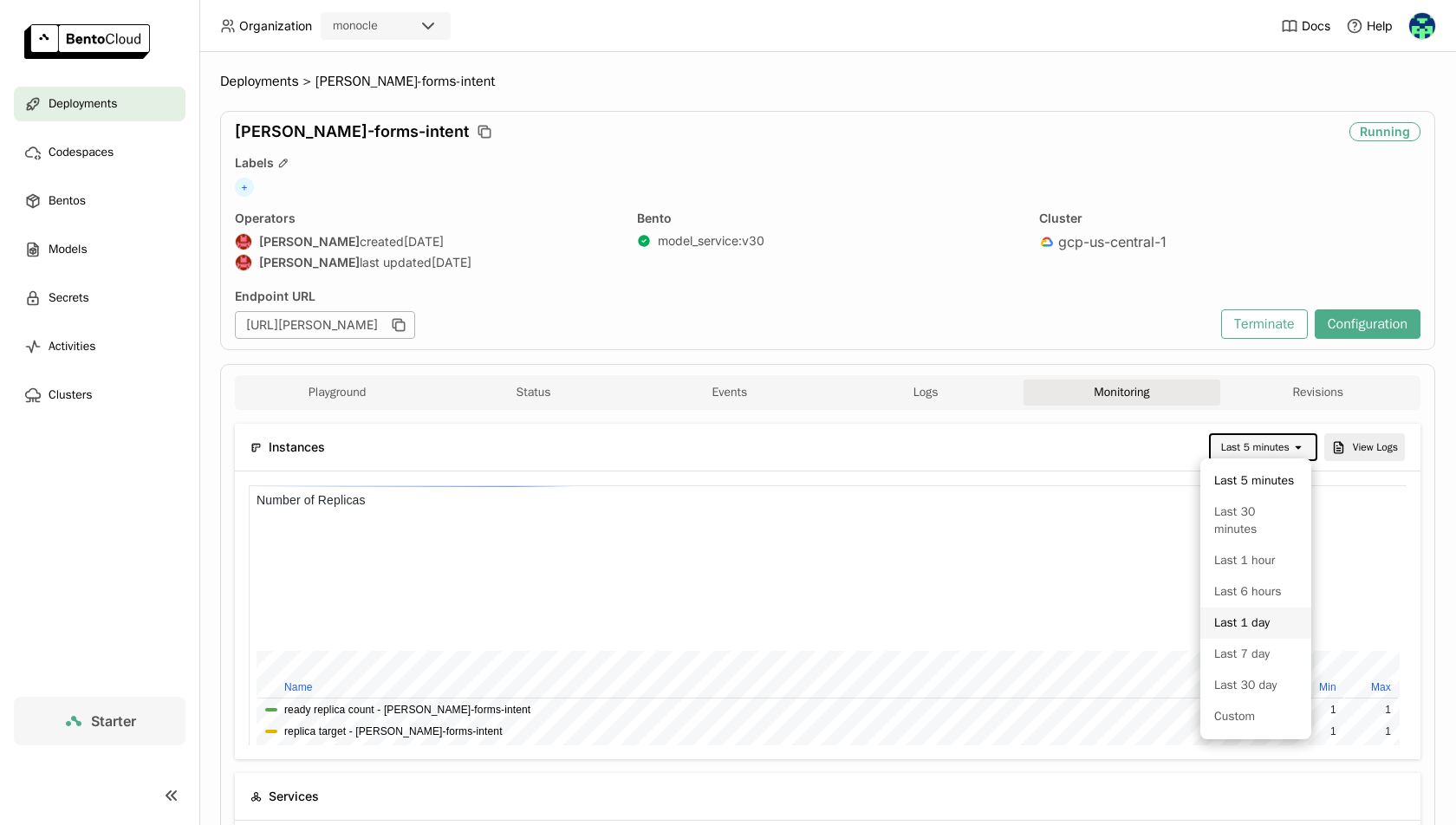 click on "Last 1 day" at bounding box center (1256, 623) 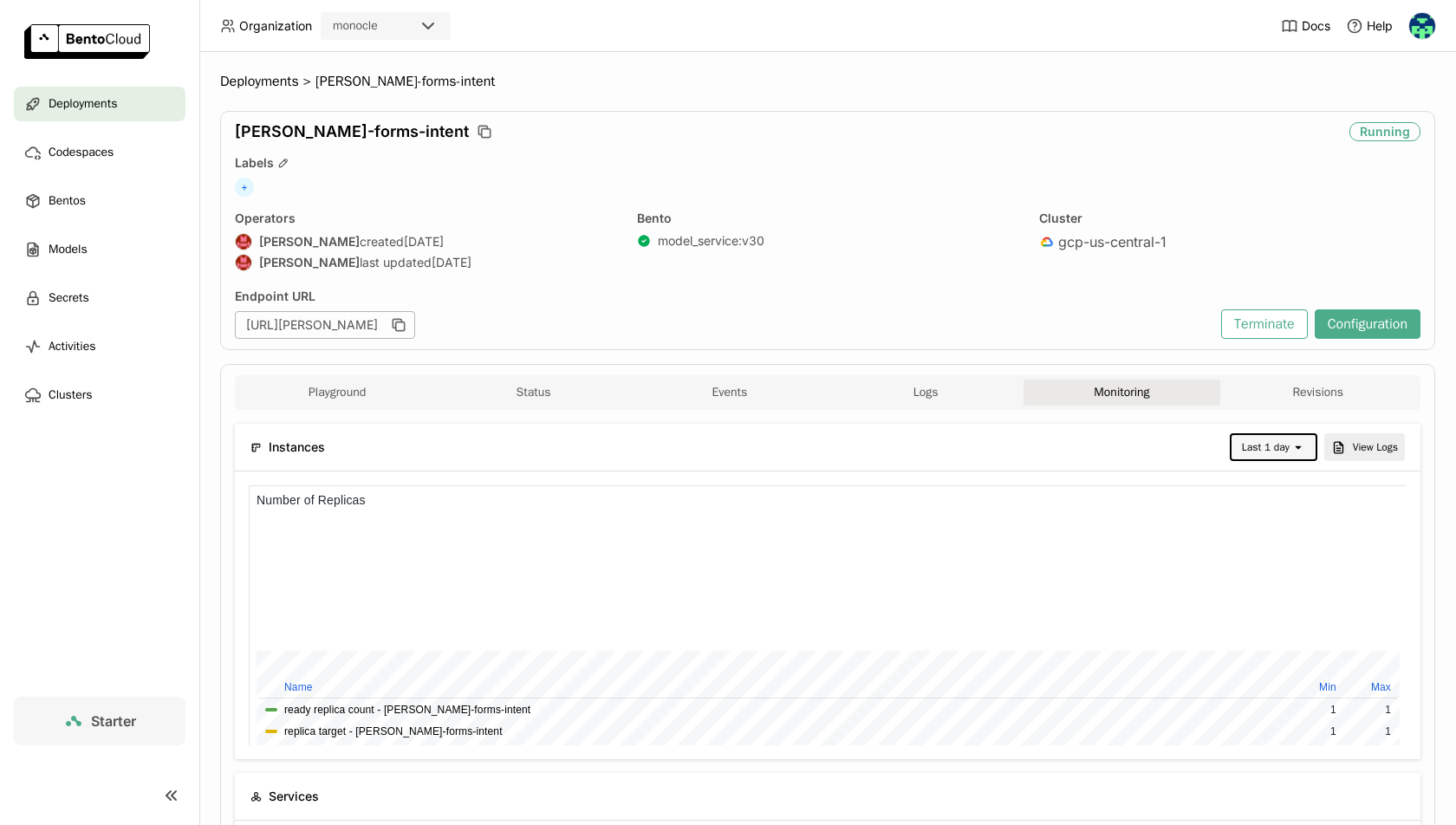 drag, startPoint x: 979, startPoint y: 588, endPoint x: 1082, endPoint y: 619, distance: 107.563934 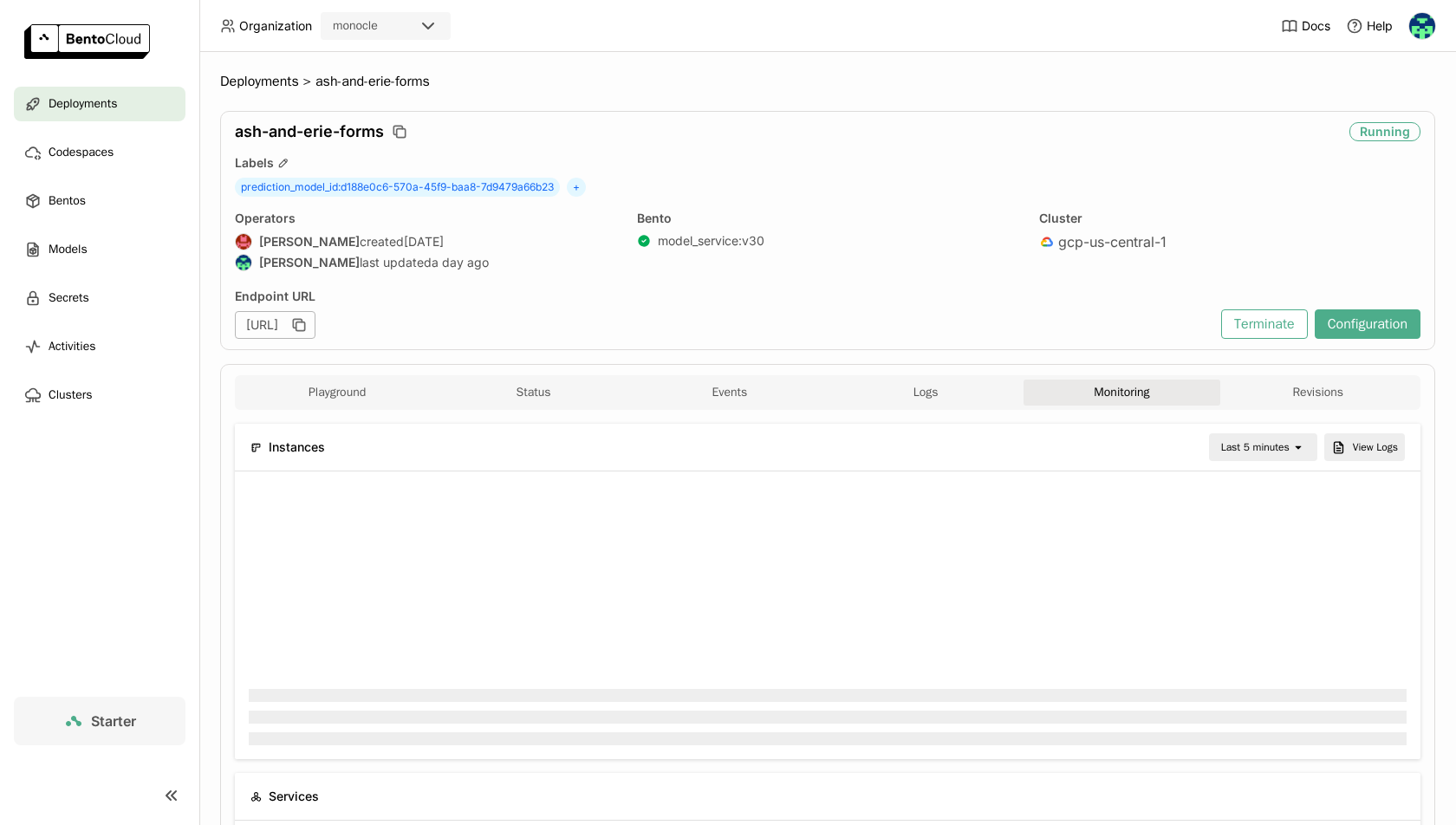 scroll, scrollTop: 0, scrollLeft: 0, axis: both 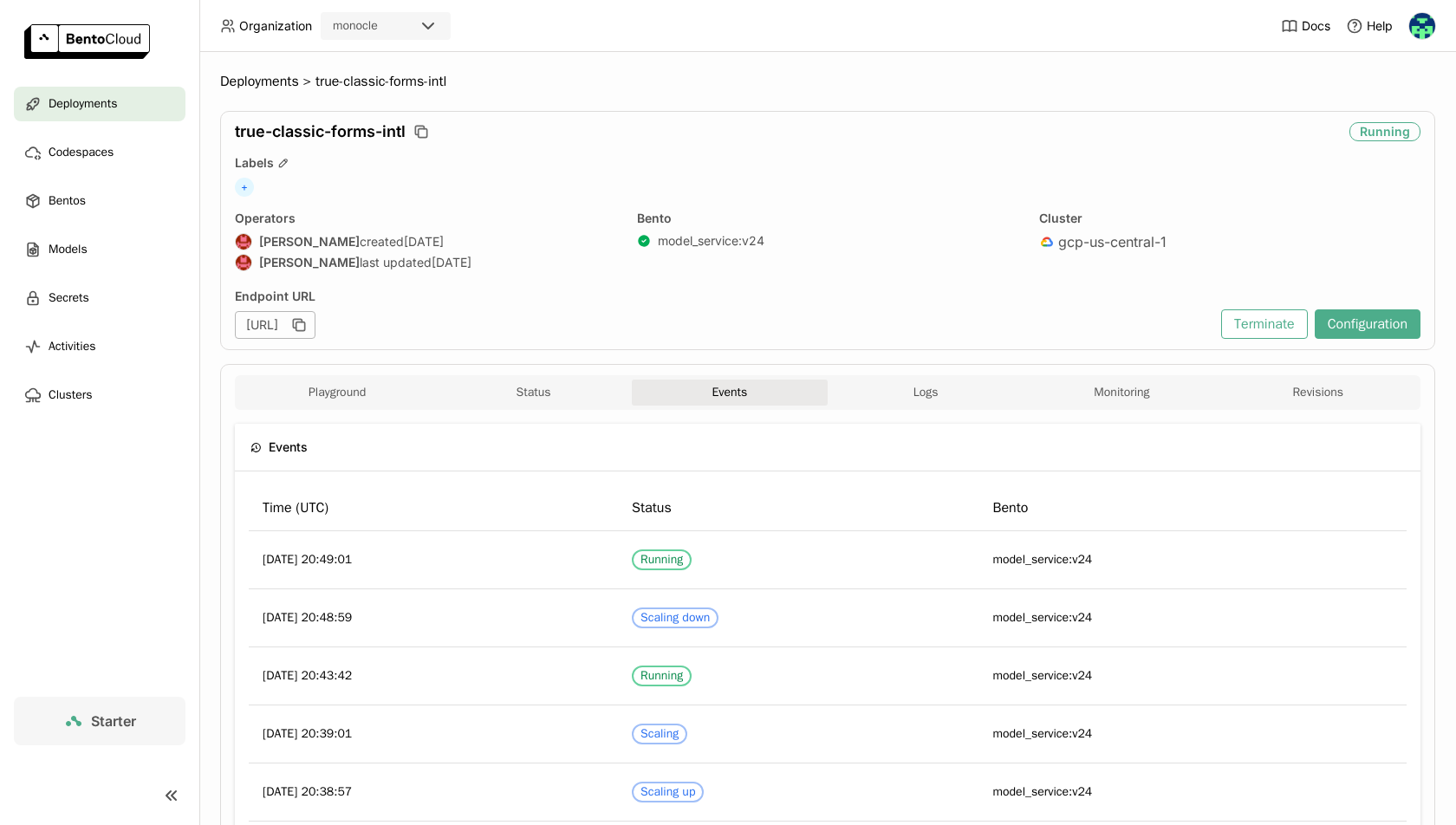click on "Deployments" at bounding box center (82, 104) 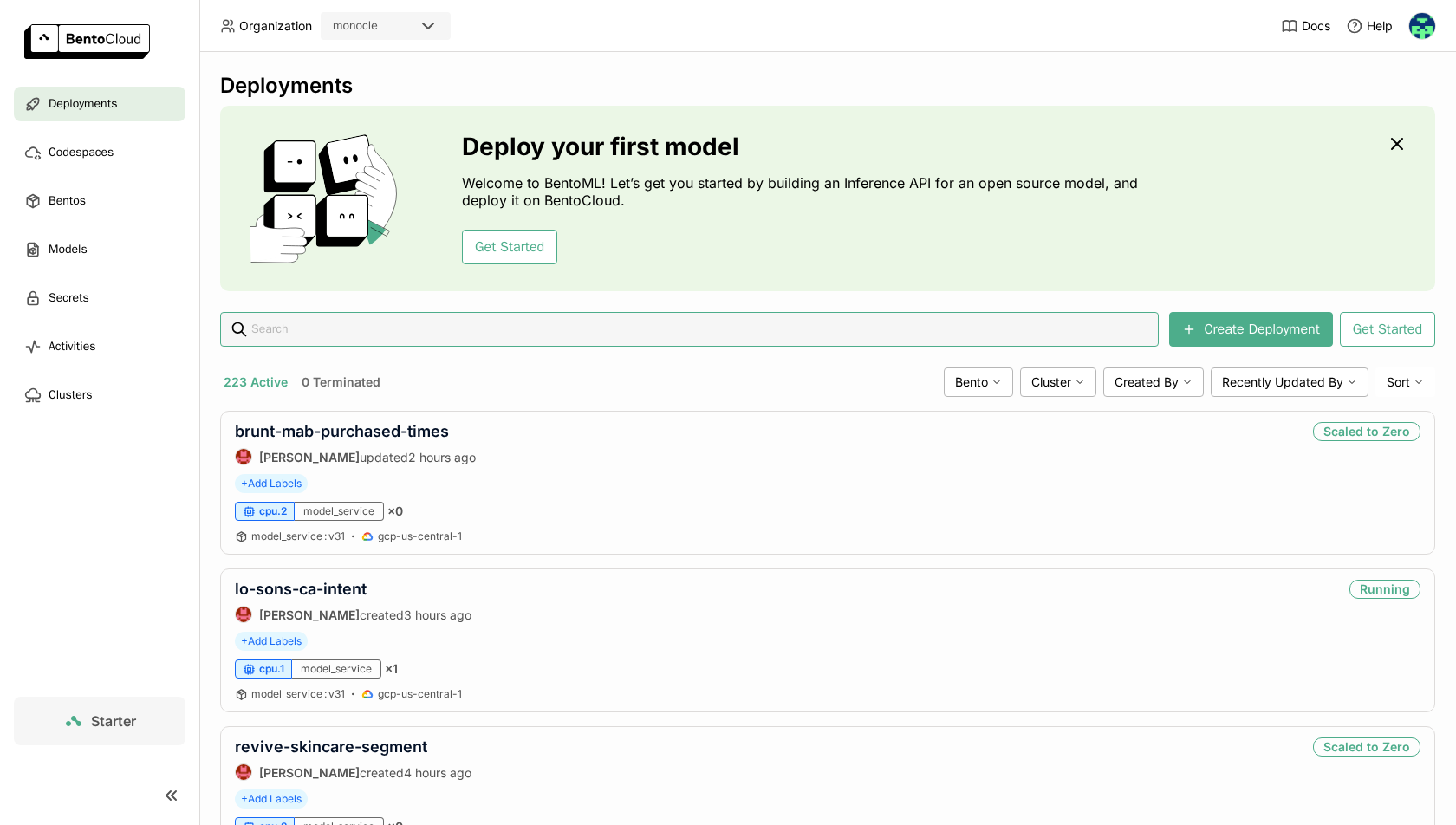 click at bounding box center (699, 329) 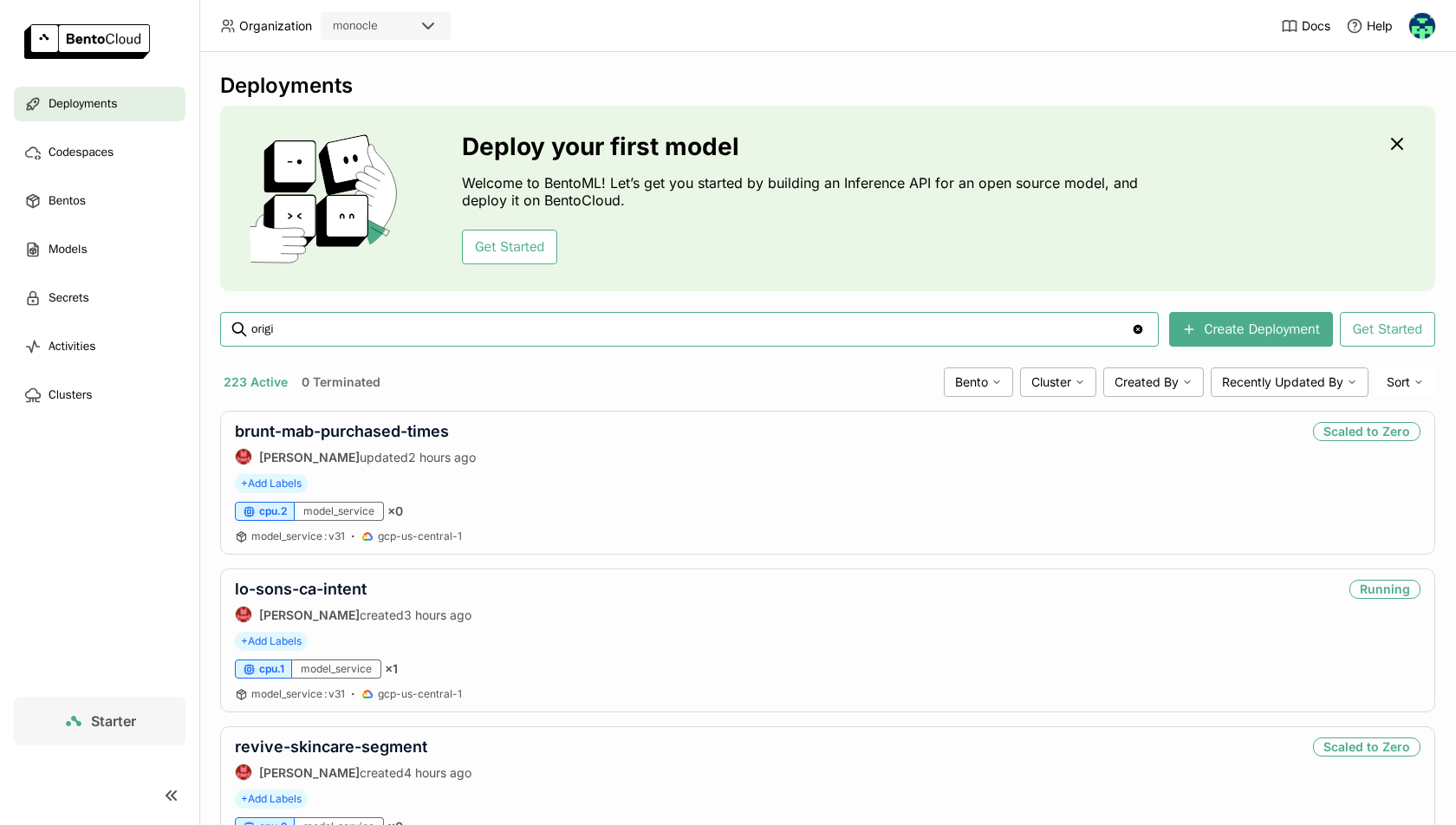 type on "origin" 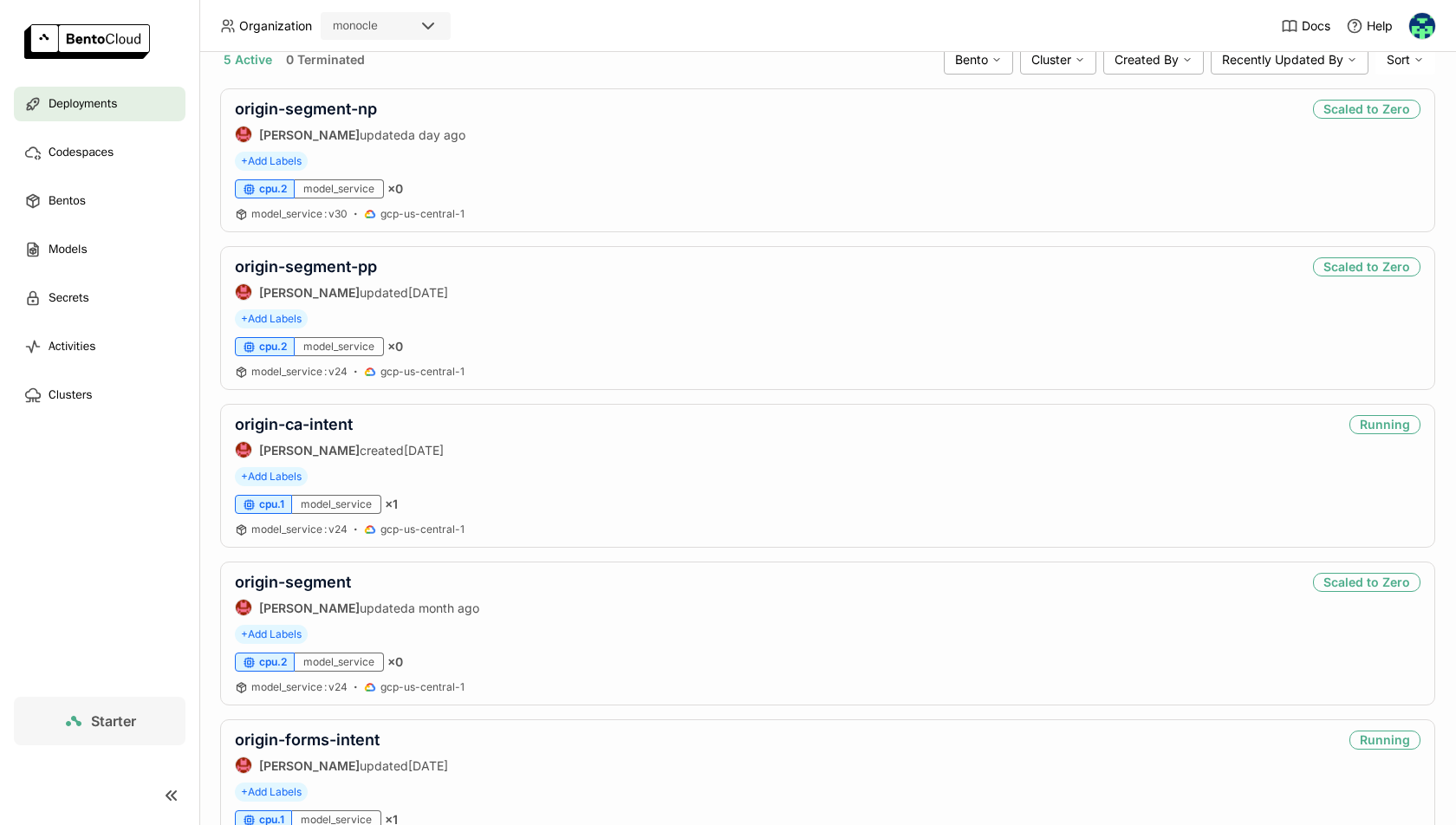 scroll, scrollTop: 397, scrollLeft: 0, axis: vertical 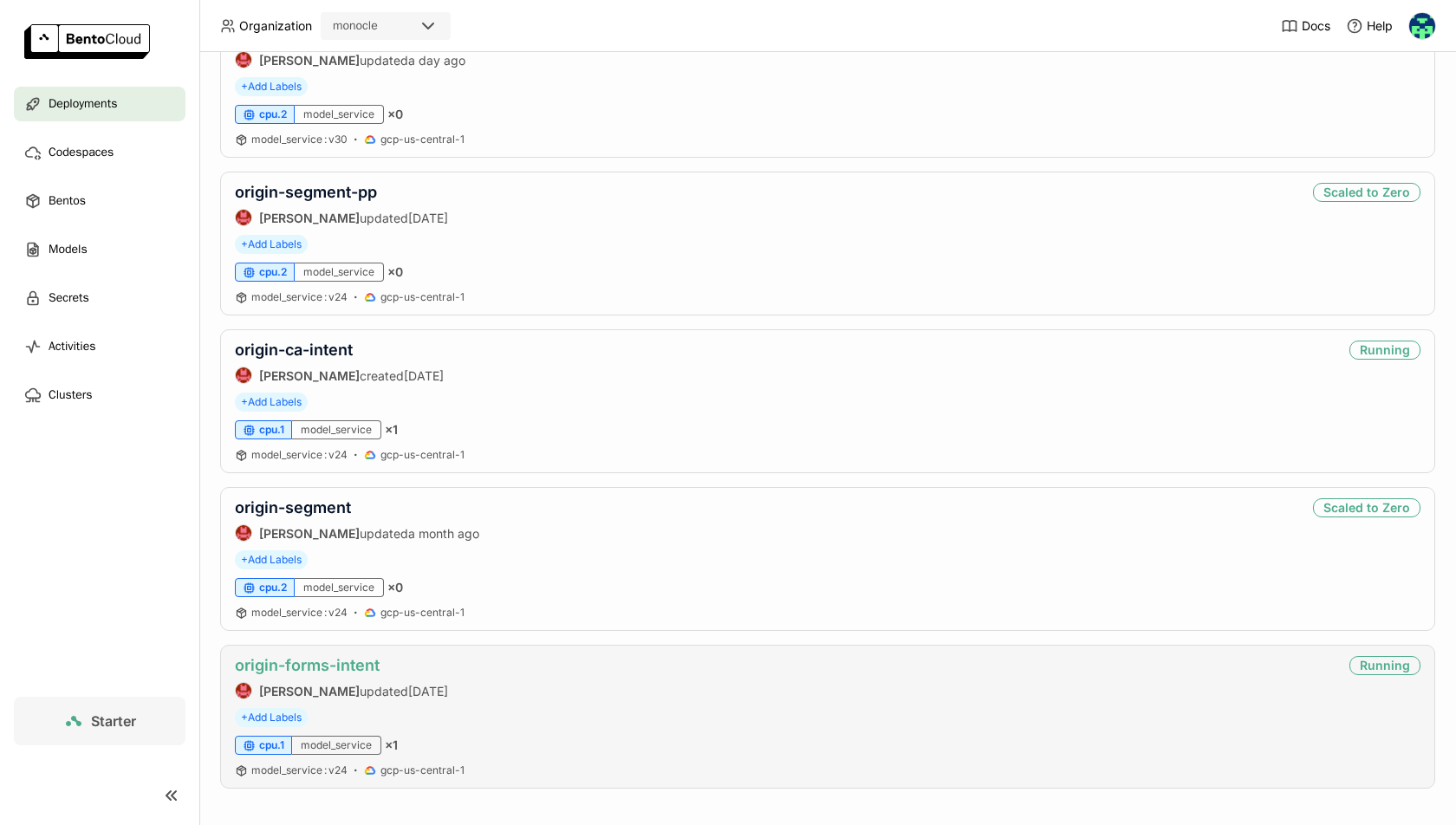 click on "origin-forms-intent" at bounding box center (307, 665) 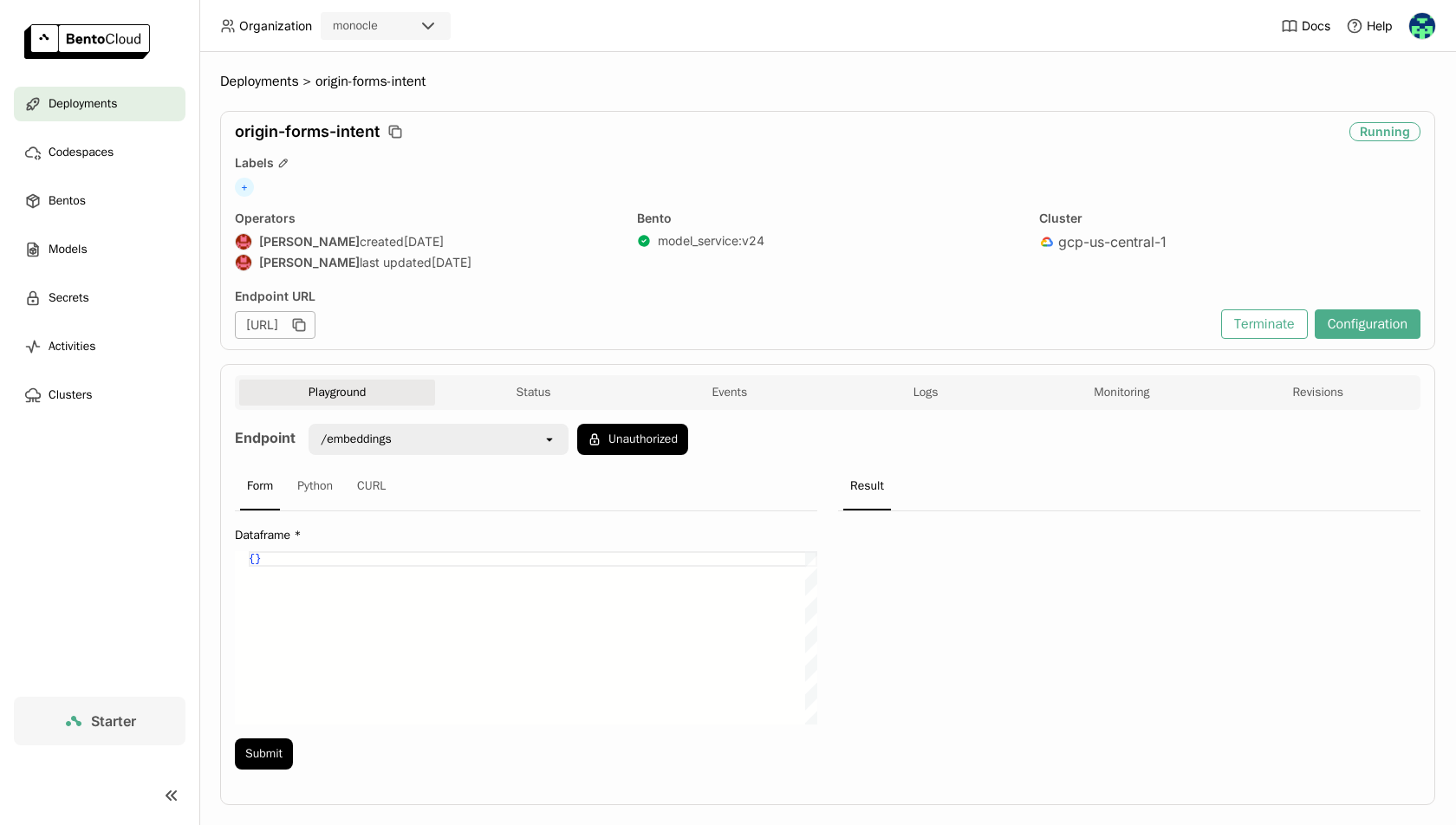 scroll, scrollTop: 0, scrollLeft: 0, axis: both 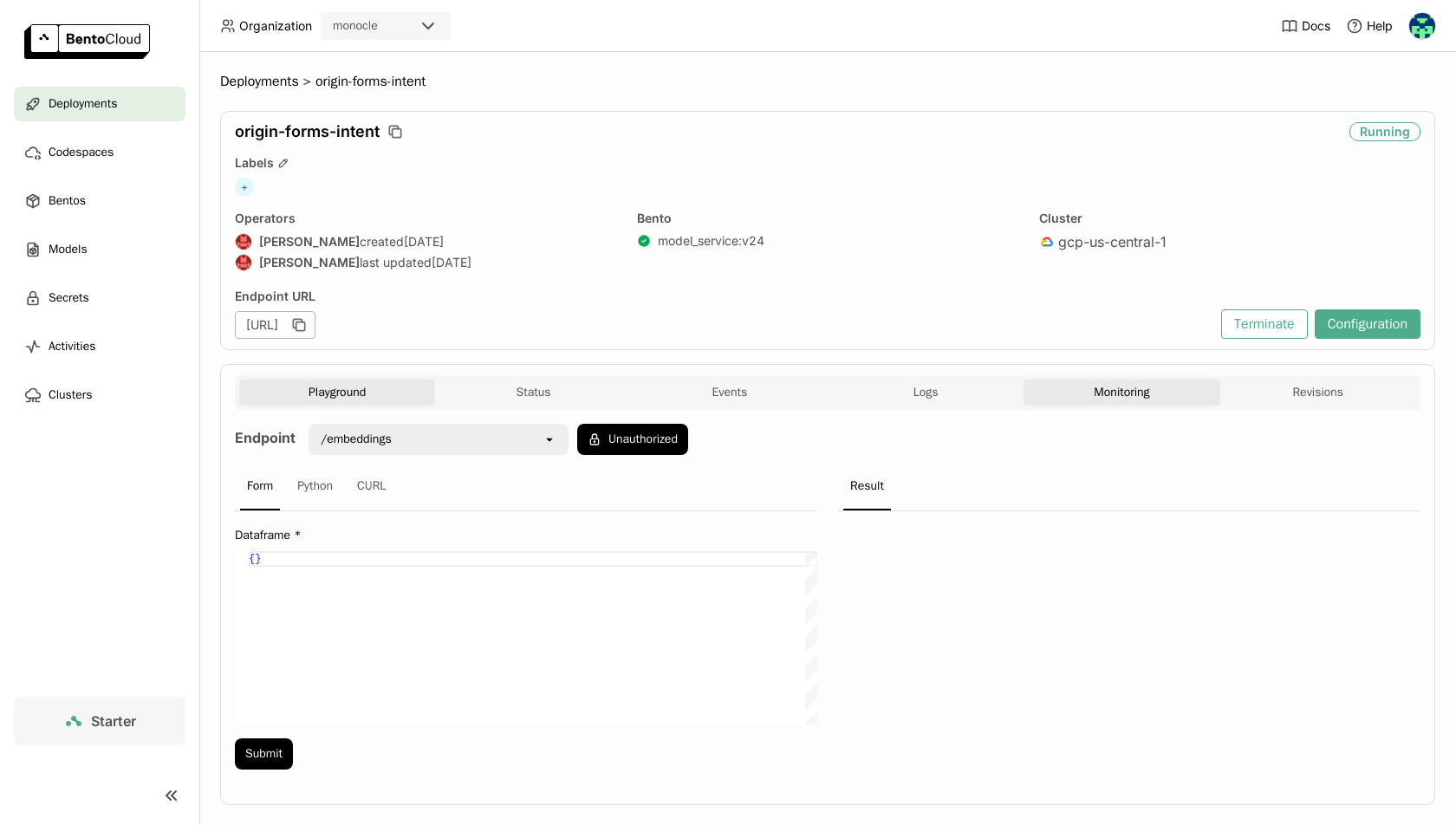 click on "Monitoring" at bounding box center (1121, 393) 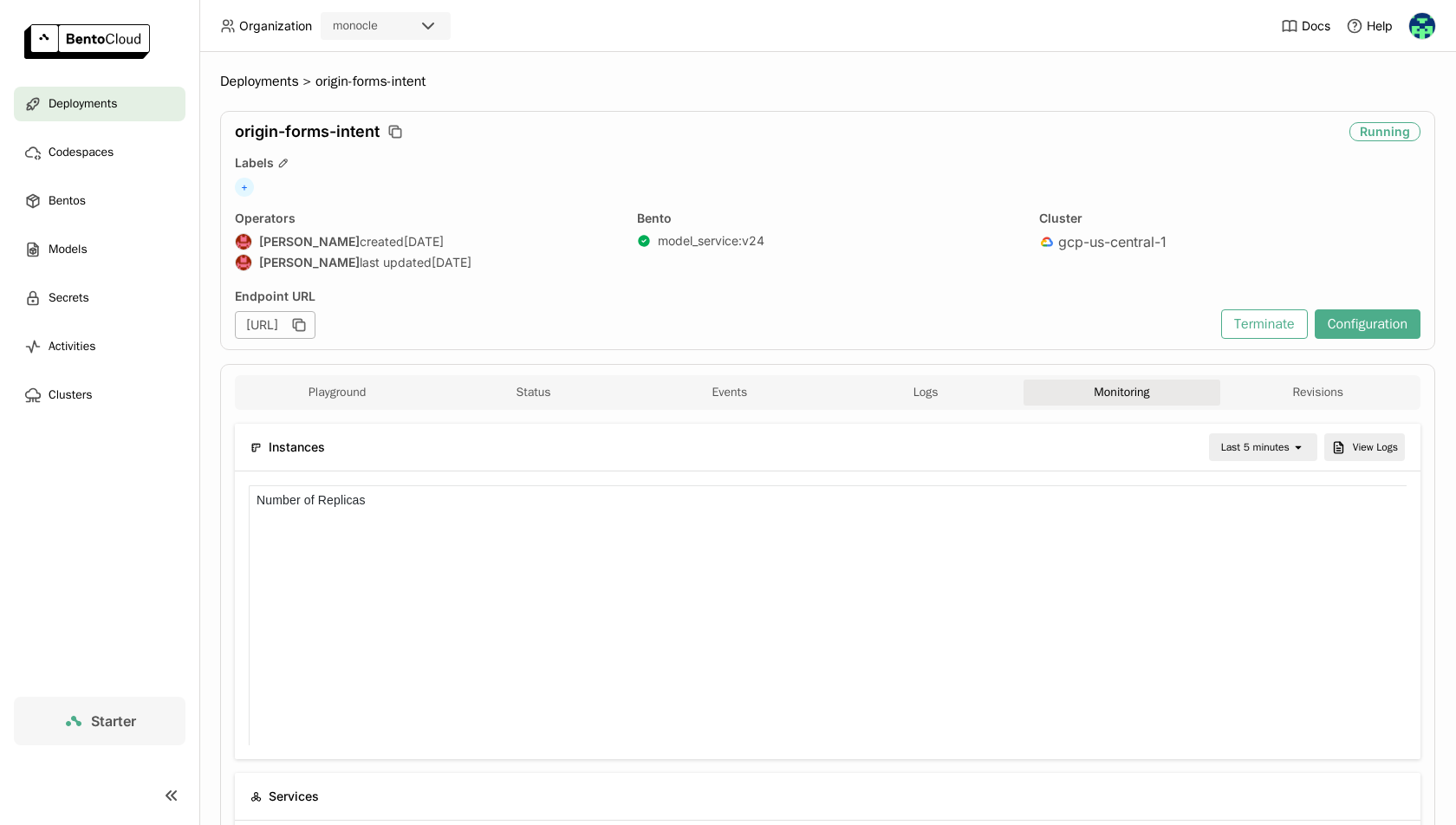 scroll, scrollTop: 260, scrollLeft: 1158, axis: both 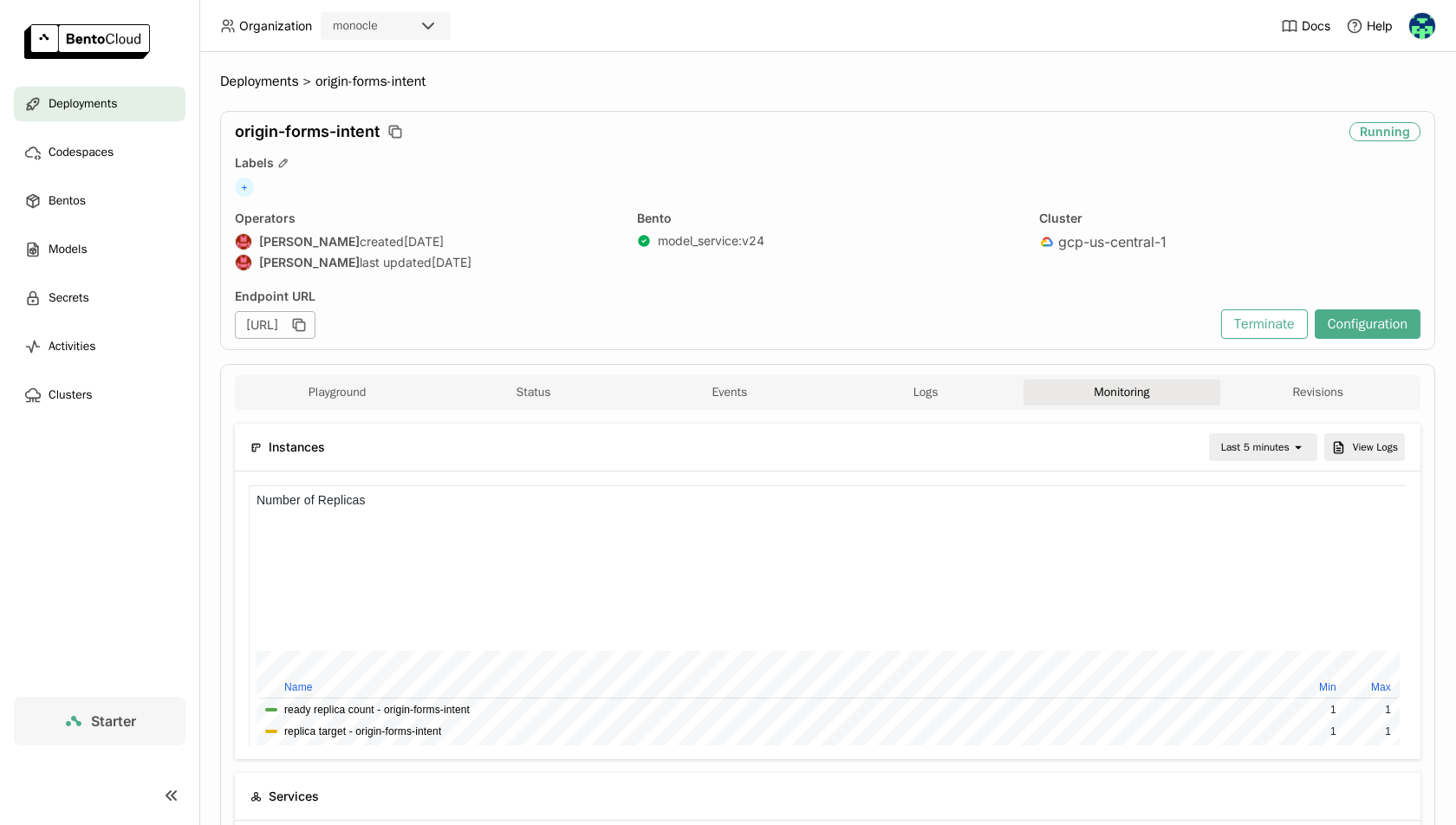 click on "open" 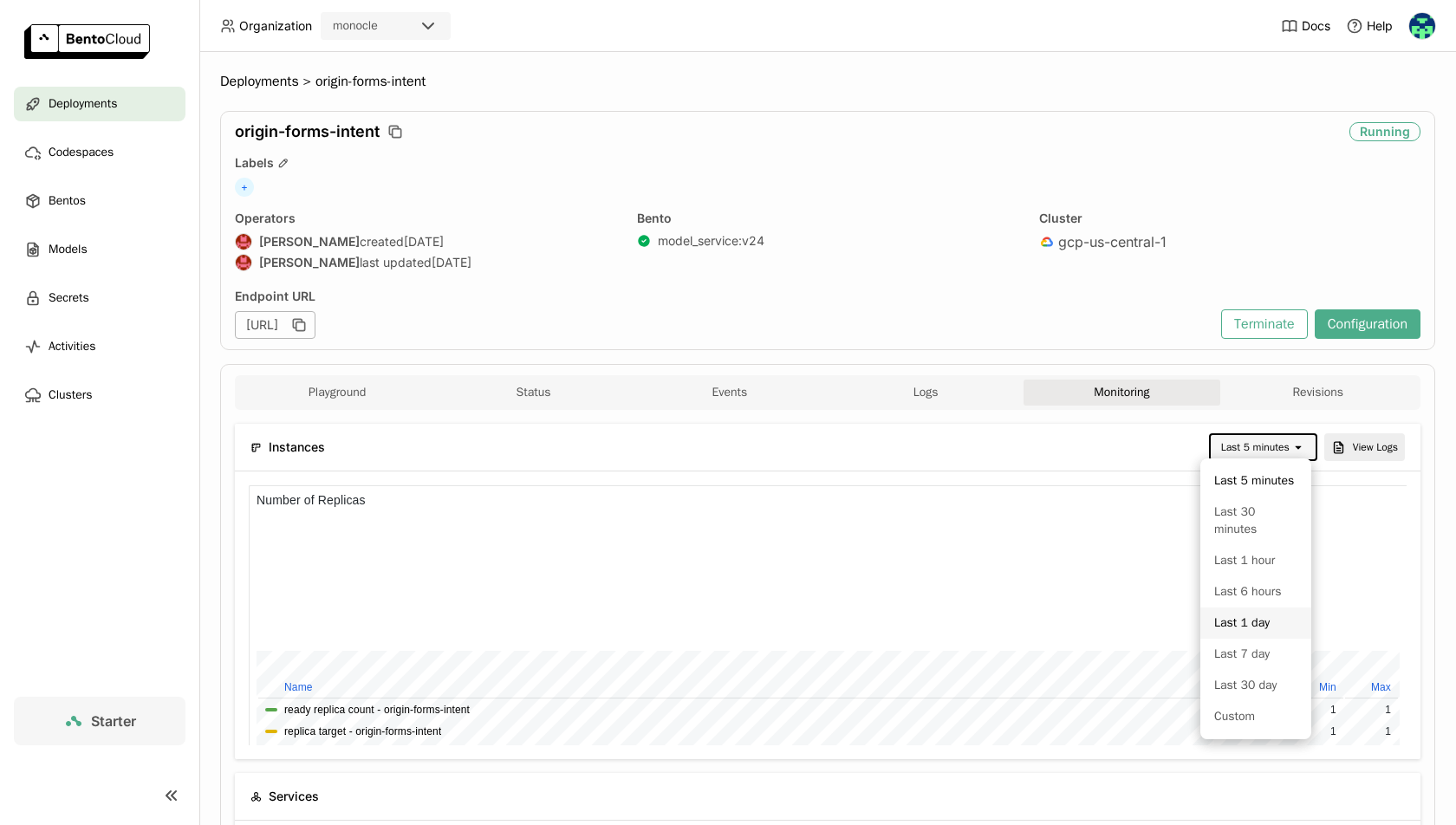 click on "Last 1 day" at bounding box center [1256, 623] 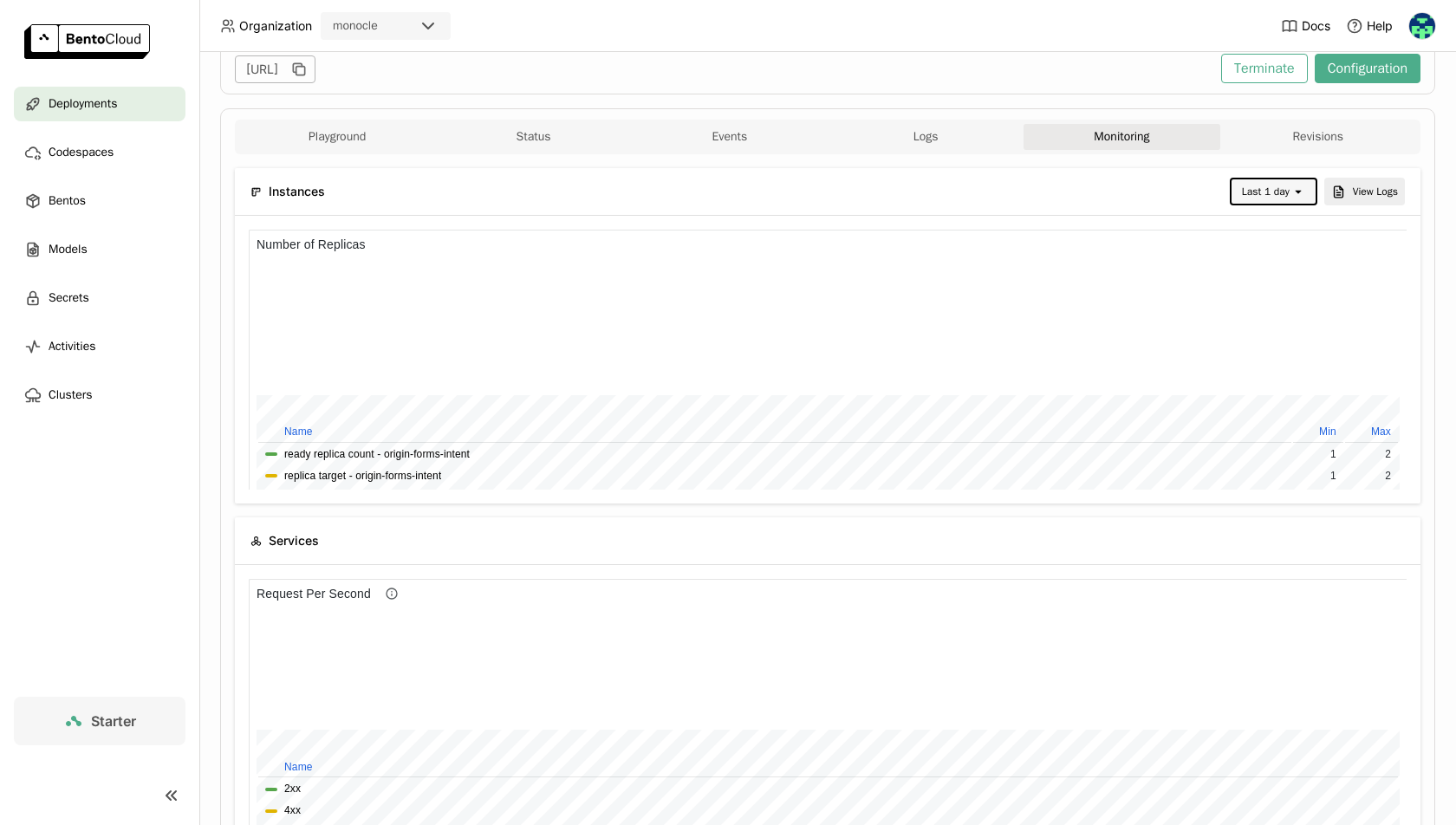 scroll, scrollTop: 270, scrollLeft: 0, axis: vertical 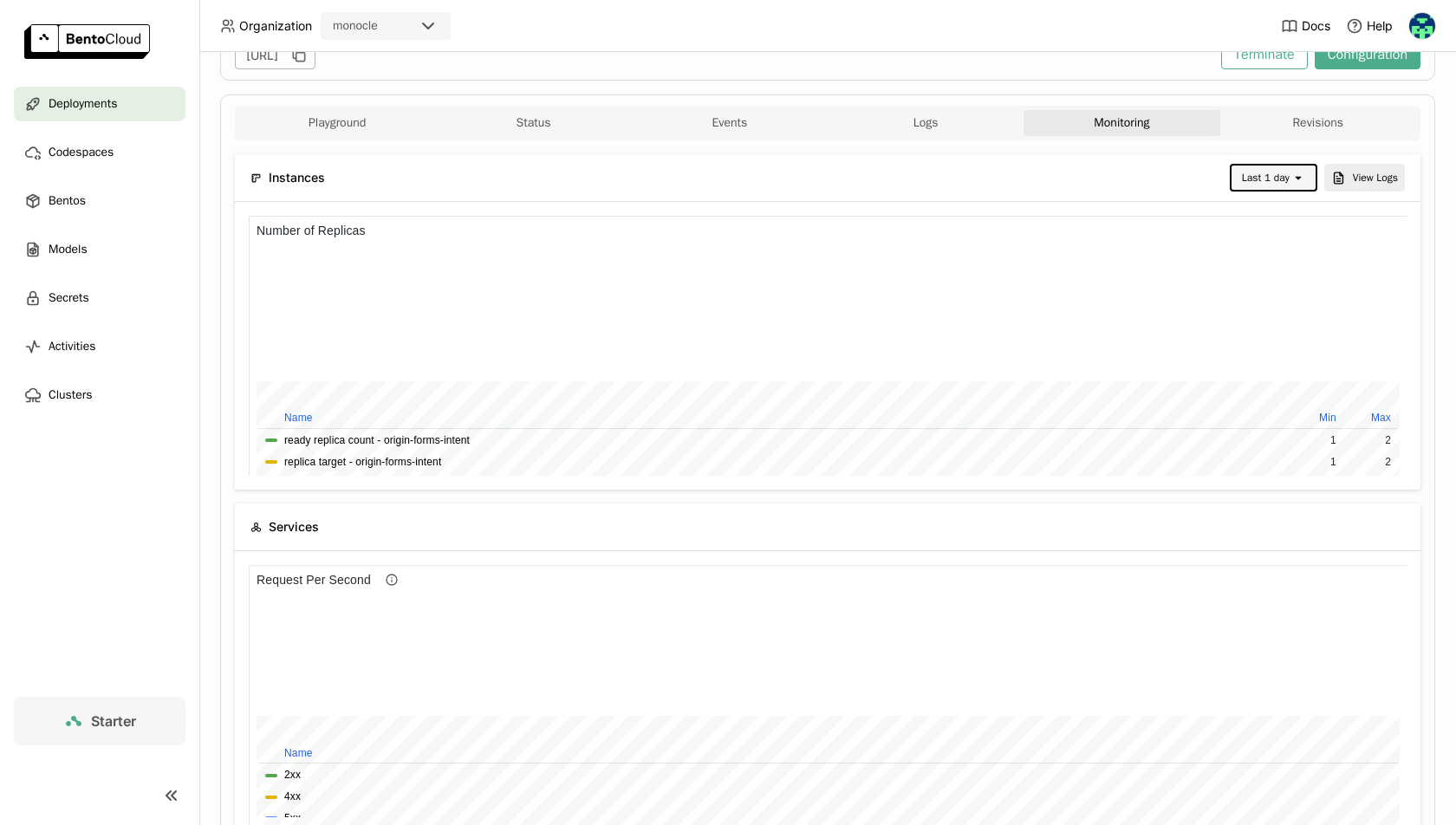 click at bounding box center (817, 602) 